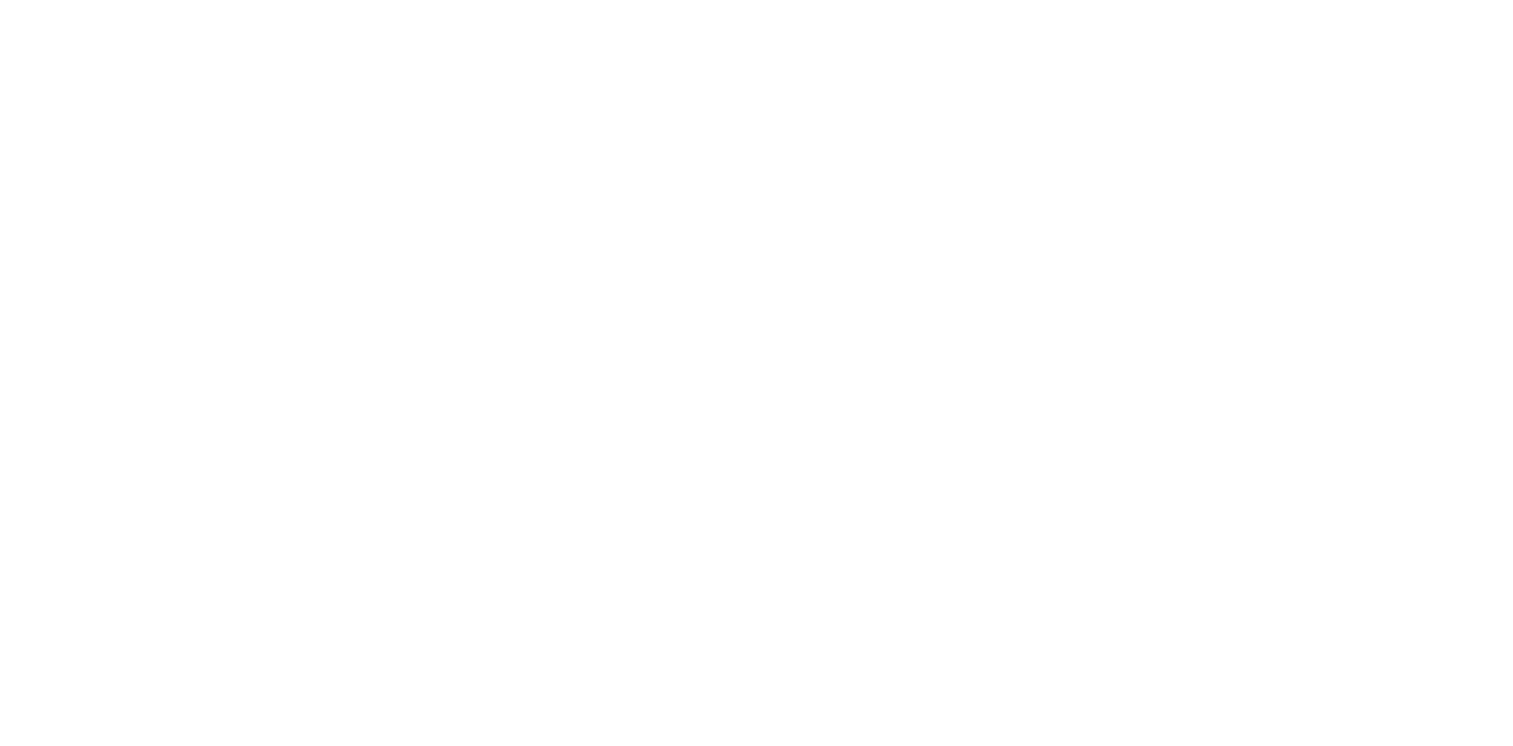 scroll, scrollTop: 0, scrollLeft: 0, axis: both 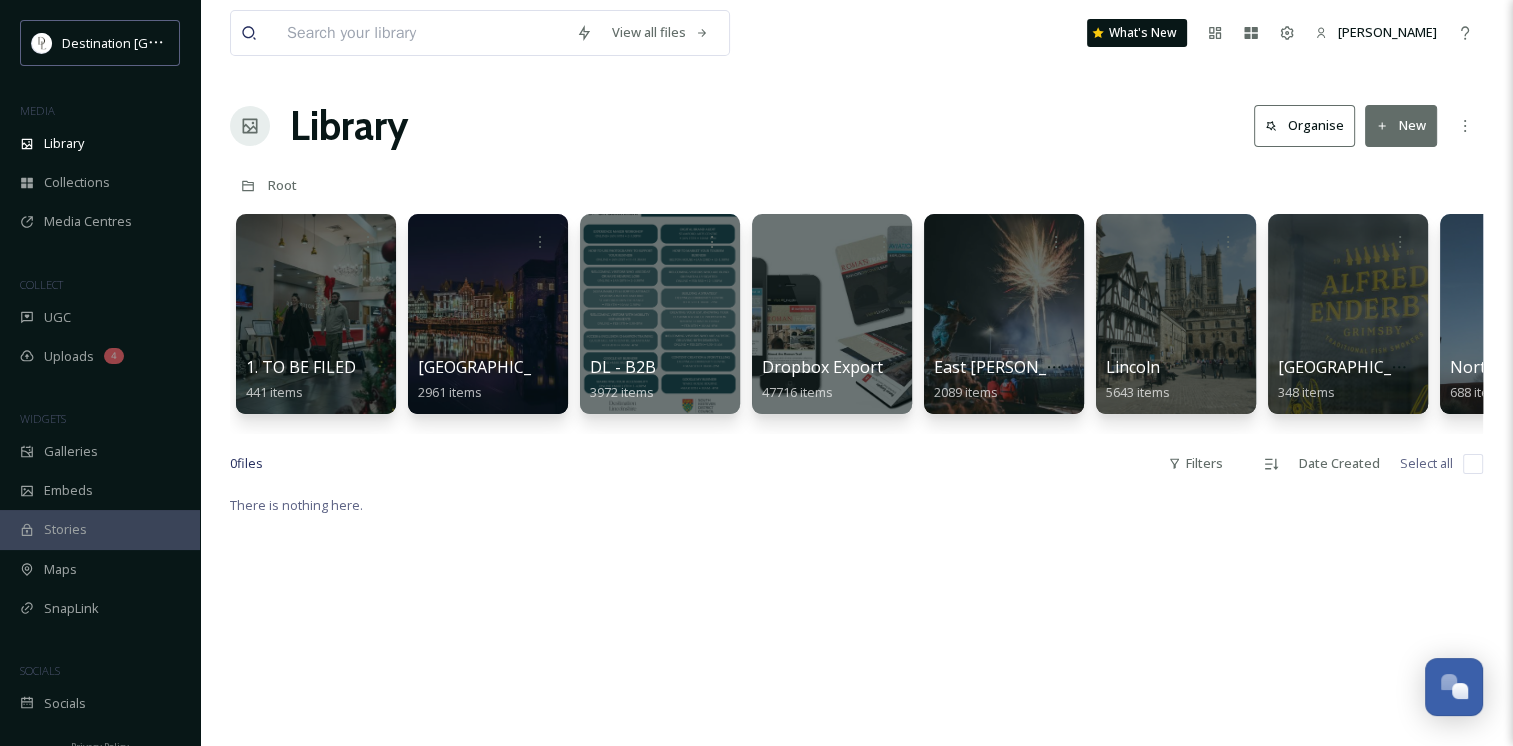 click at bounding box center (421, 33) 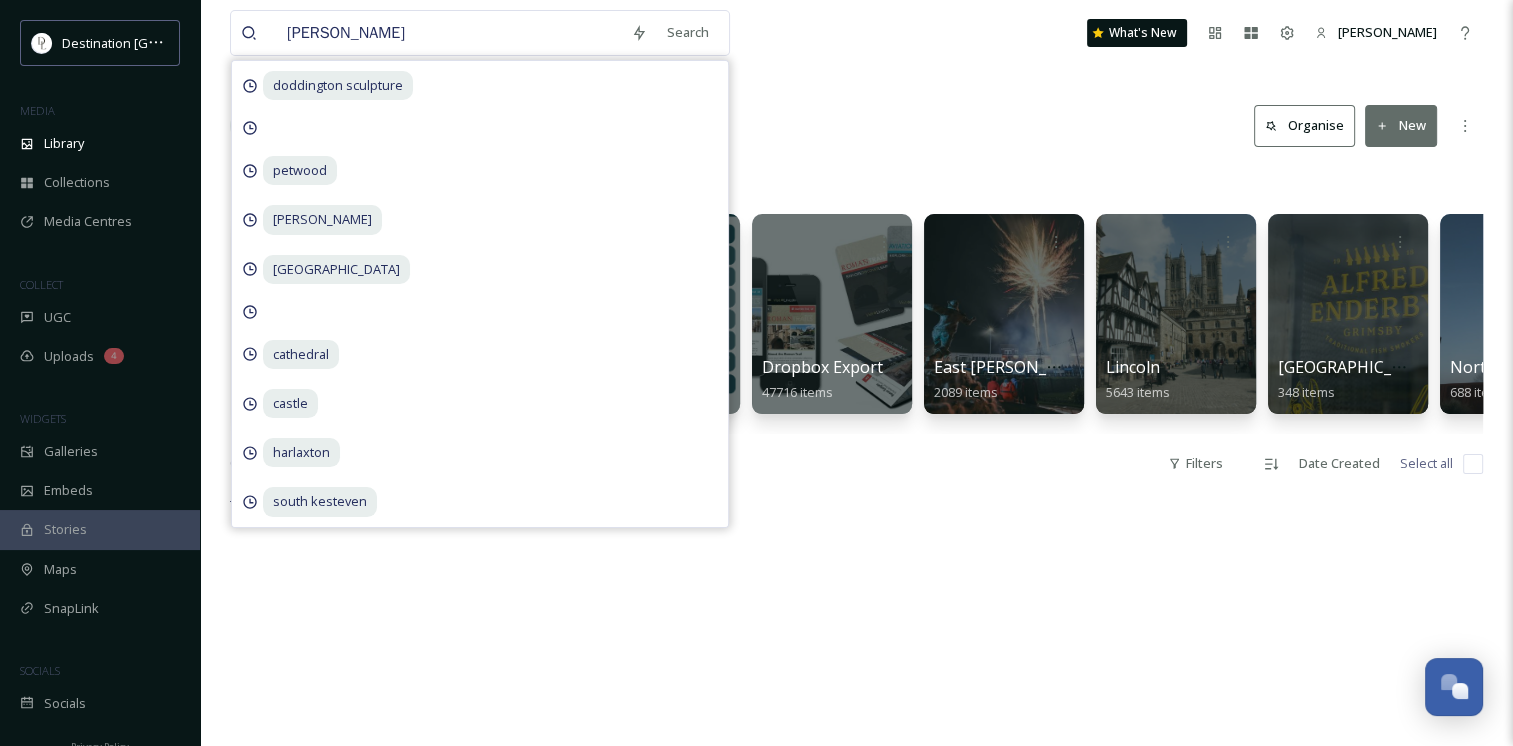type on "[GEOGRAPHIC_DATA]" 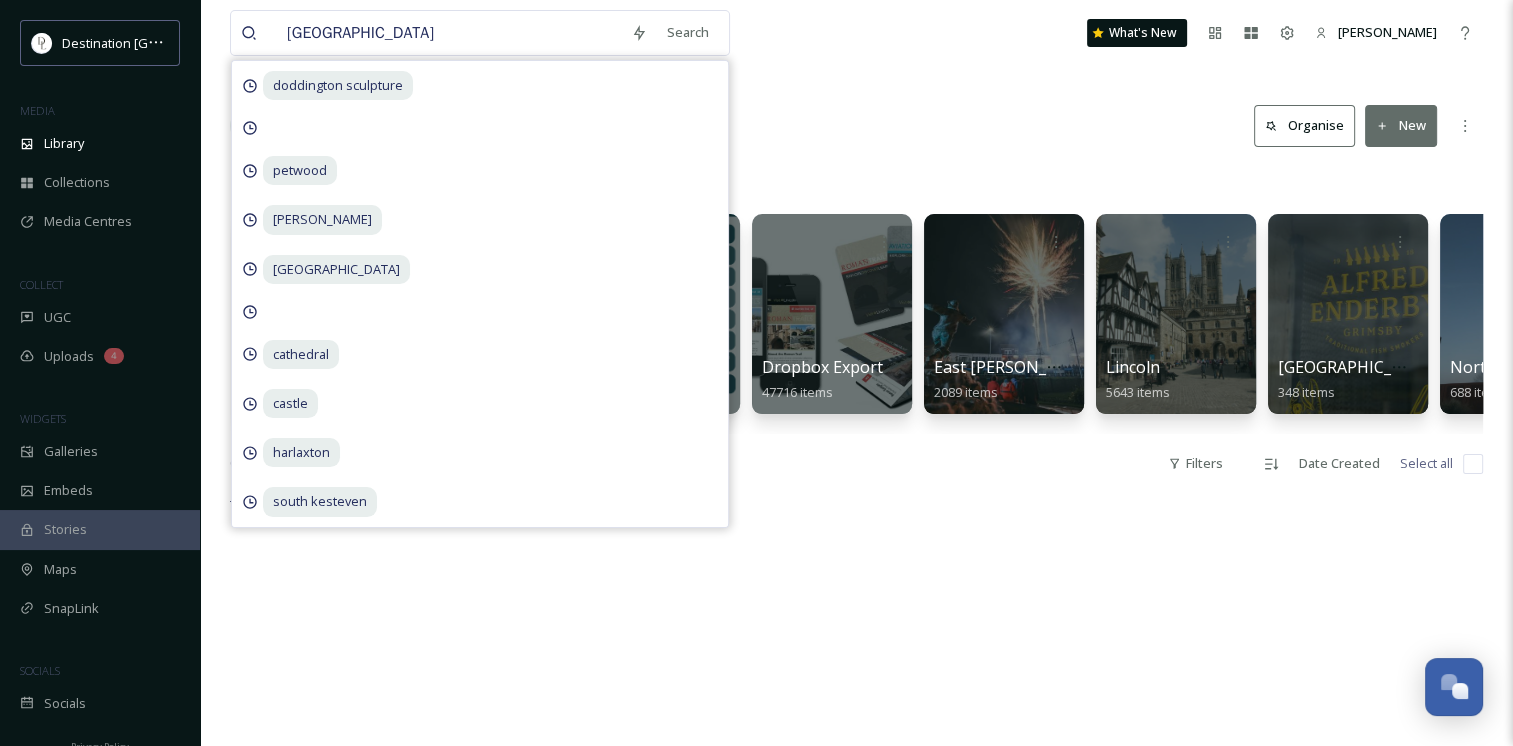 type 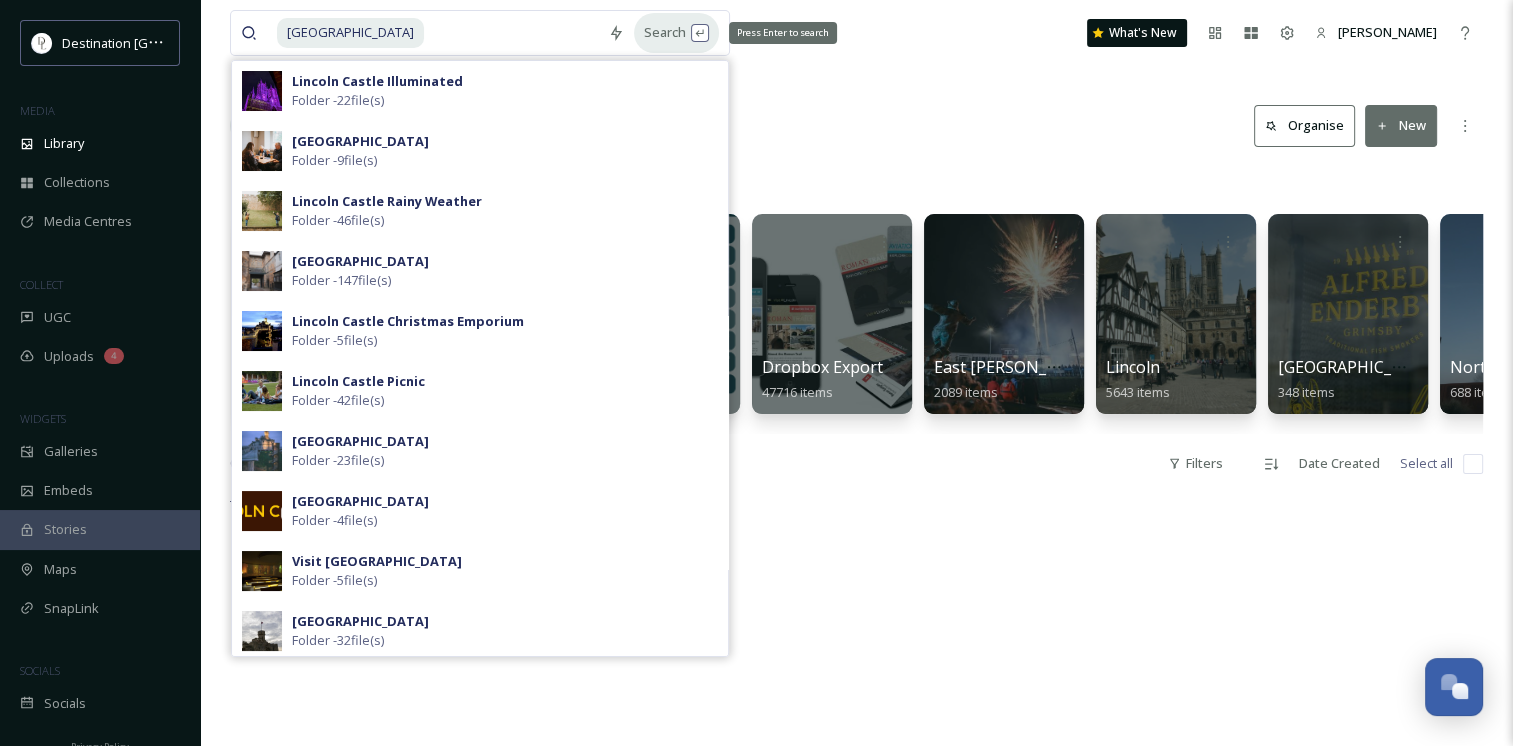 click on "Search Press Enter to search" at bounding box center [676, 32] 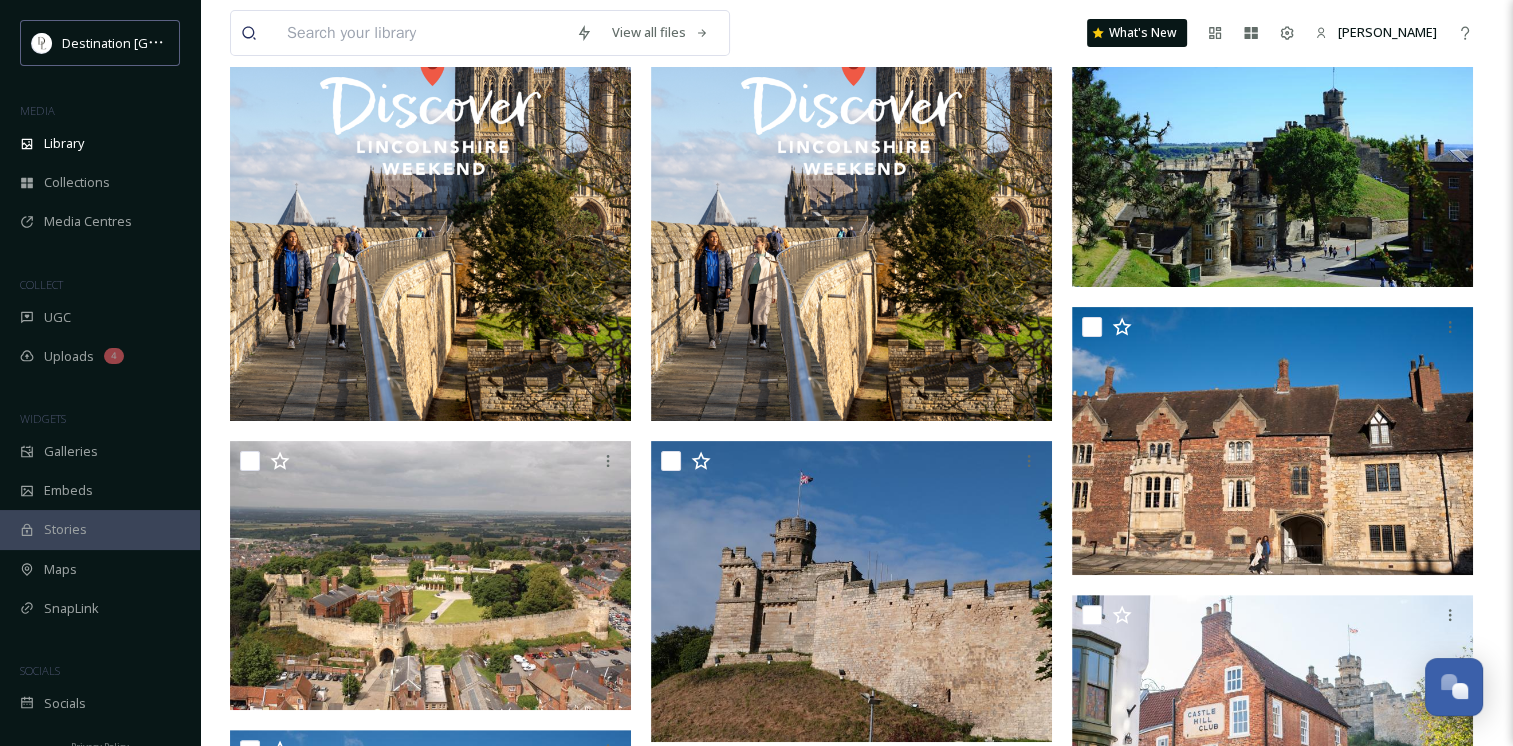 scroll, scrollTop: 1088, scrollLeft: 0, axis: vertical 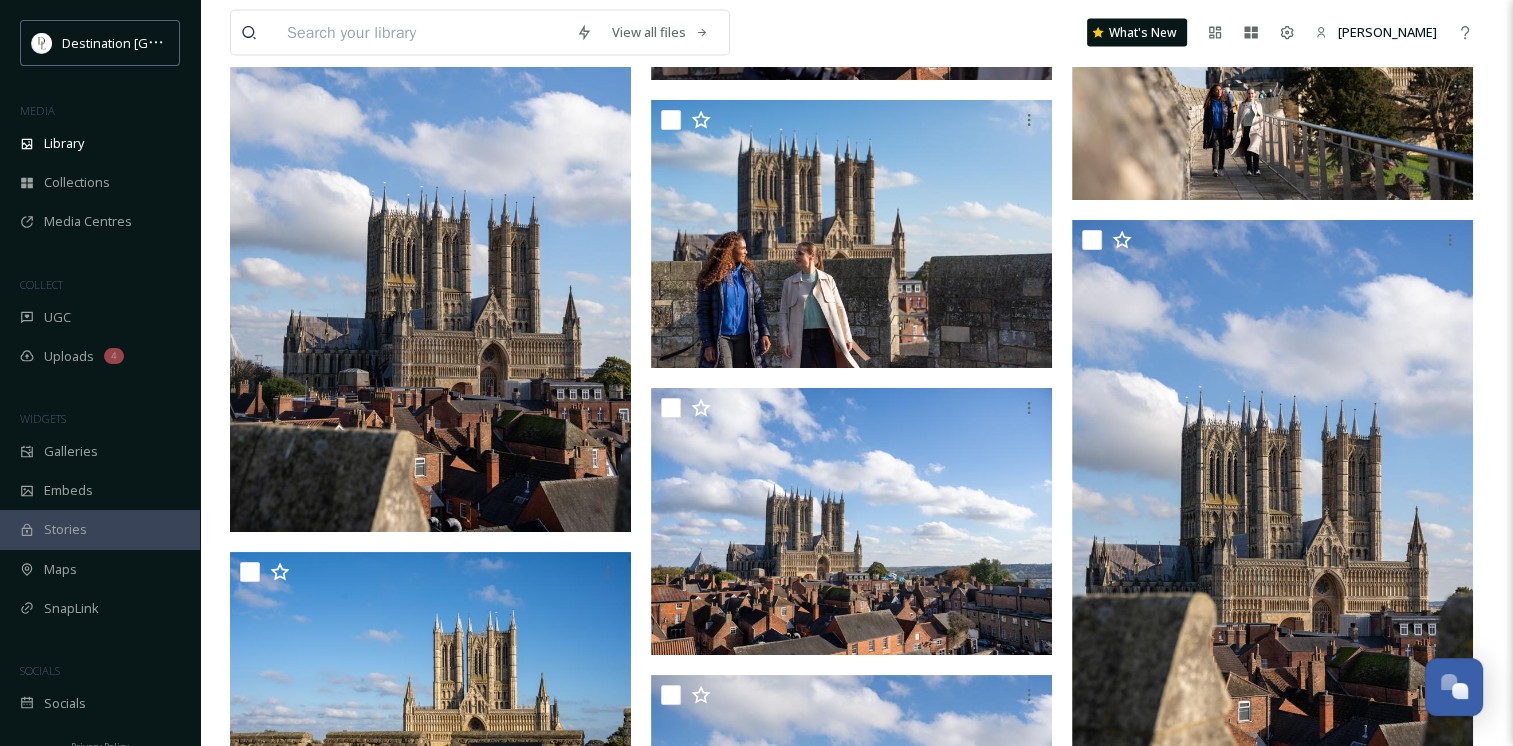 click on "View all files What's New [PERSON_NAME]  Library Search Organise New Your Selections There is nothing here. [GEOGRAPHIC_DATA] Events at [GEOGRAPHIC_DATA] 3   items Attractions [GEOGRAPHIC_DATA] 96   items Lincoln Photos [GEOGRAPHIC_DATA] 23   items Visit [GEOGRAPHIC_DATA] - Tourism logos [GEOGRAPHIC_DATA] 4   items Things To Do [GEOGRAPHIC_DATA] 449   items [GEOGRAPHIC_DATA] [GEOGRAPHIC_DATA] 32   items Attractions [GEOGRAPHIC_DATA] 147   items Rose Tea Photography [GEOGRAPHIC_DATA] 8   items Enjoy Outdoors IN [GEOGRAPHIC_DATA] 2021 [GEOGRAPHIC_DATA] 9   items Coffee Shops and Cafes [GEOGRAPHIC_DATA] 8   items Christmas [GEOGRAPHIC_DATA] Christmas Emporium 5   items [GEOGRAPHIC_DATA] [GEOGRAPHIC_DATA] Ghost Walk 5   items Christmas 2021 [GEOGRAPHIC_DATA] Illuminated 22   items What's On [GEOGRAPHIC_DATA] Medieval Camp 3   items [GEOGRAPHIC_DATA] [GEOGRAPHIC_DATA] Picnic 42   items [PERSON_NAME]'s Guide - Lincoln Loves Kids [GEOGRAPHIC_DATA] Picnic 42   items Enjoy Outdoors IN [GEOGRAPHIC_DATA] 2021 [GEOGRAPHIC_DATA] Rainy Weather 46   items [GEOGRAPHIC_DATA] [GEOGRAPHIC_DATA] Revealed 7   items [GEOGRAPHIC_DATA] 8" at bounding box center (856, 588) 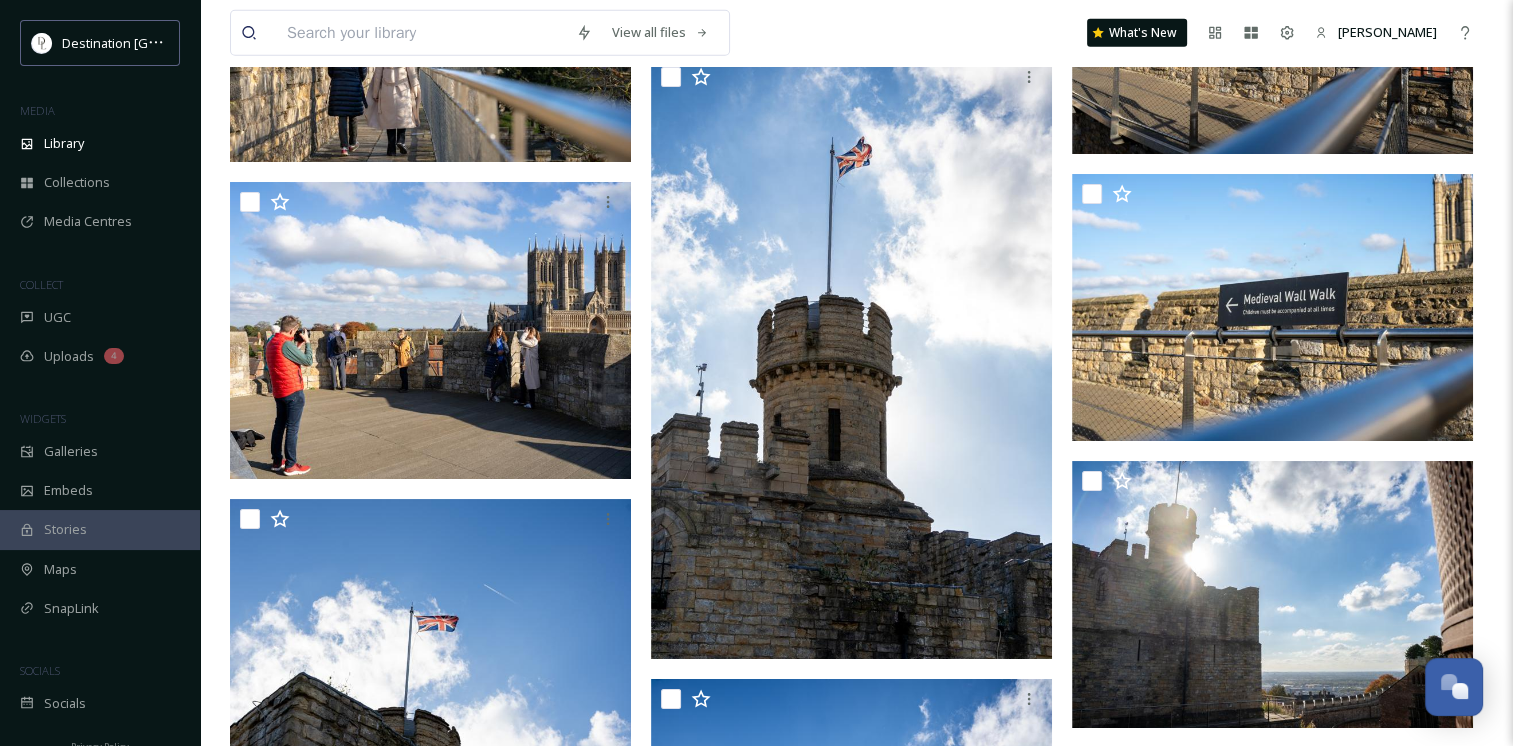 scroll, scrollTop: 5964, scrollLeft: 0, axis: vertical 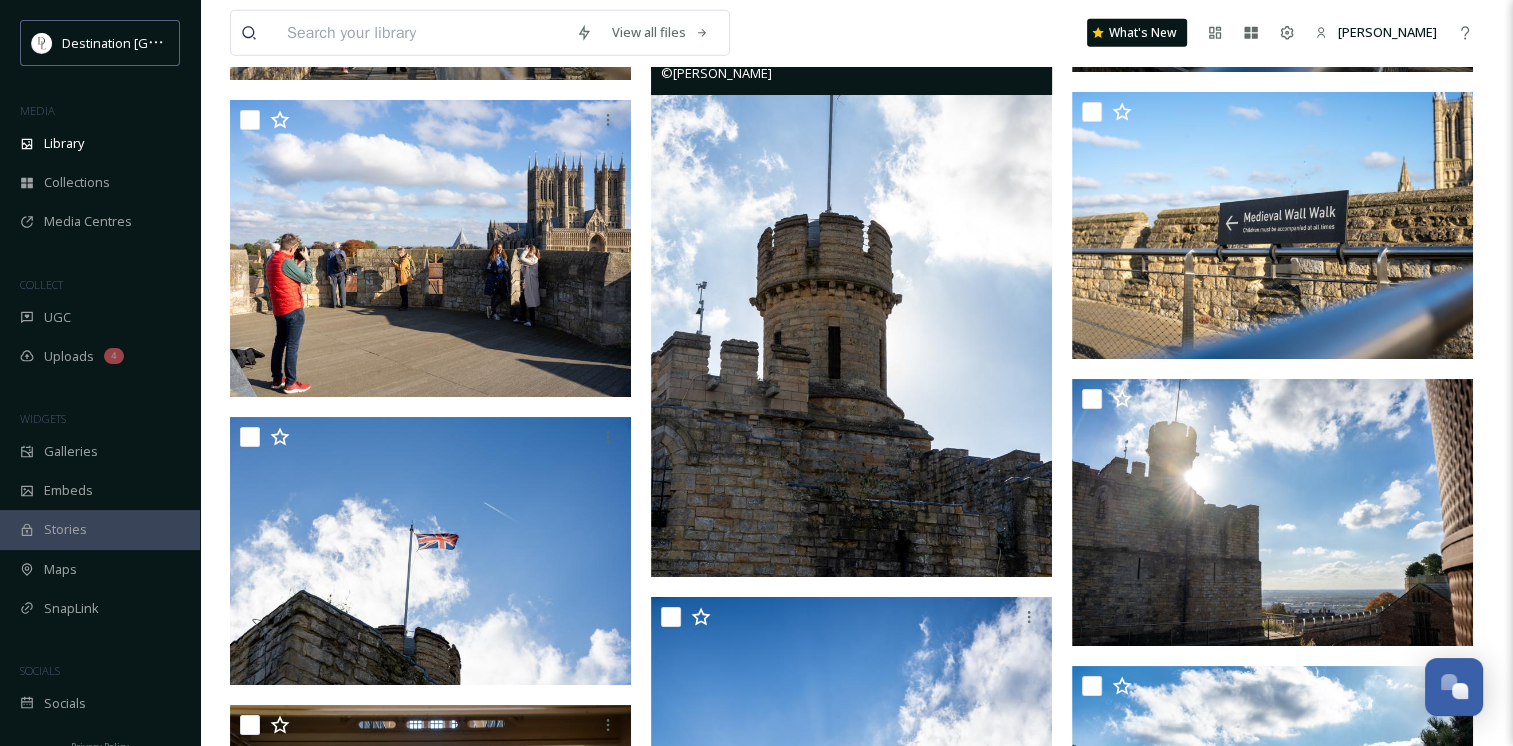 click at bounding box center [851, 276] 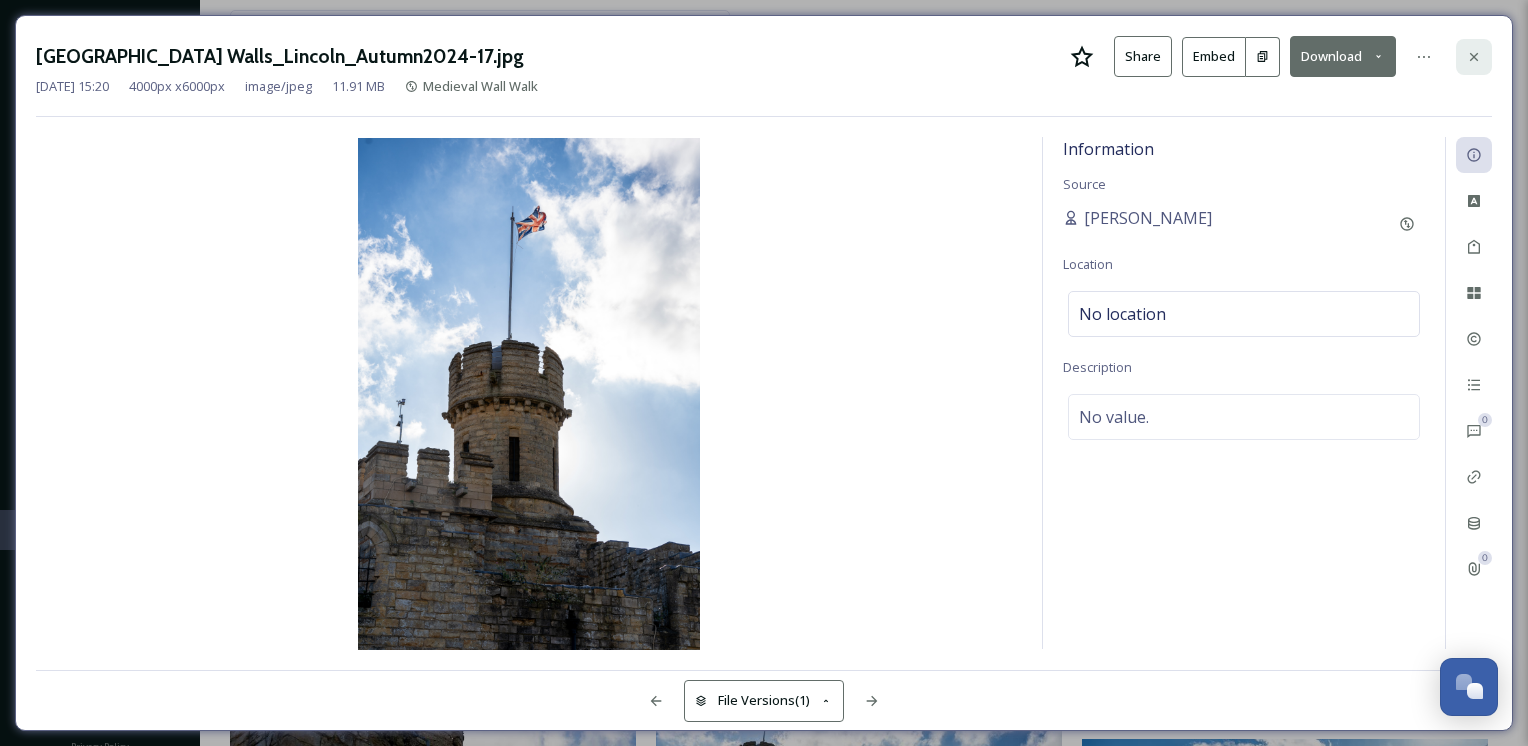 click 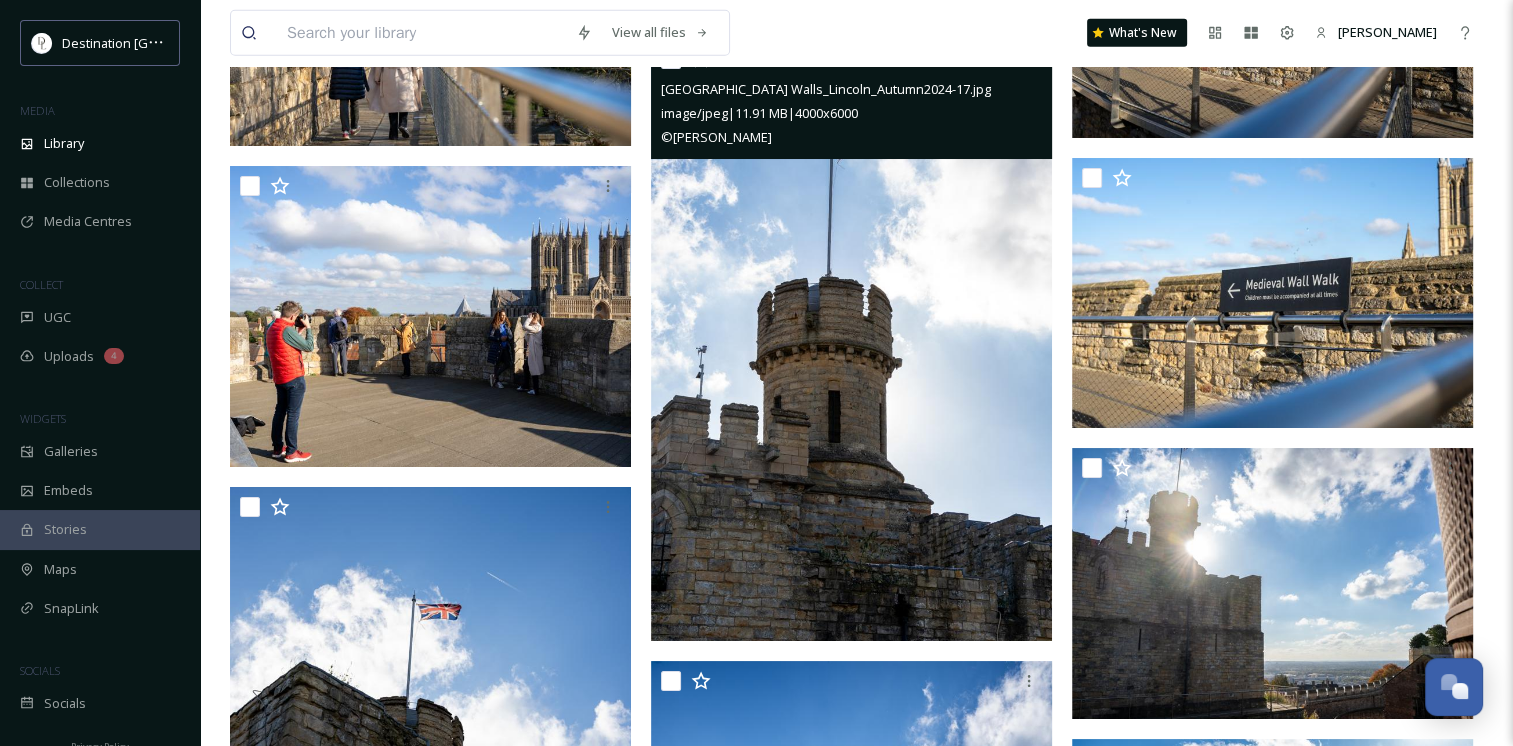 scroll, scrollTop: 6616, scrollLeft: 0, axis: vertical 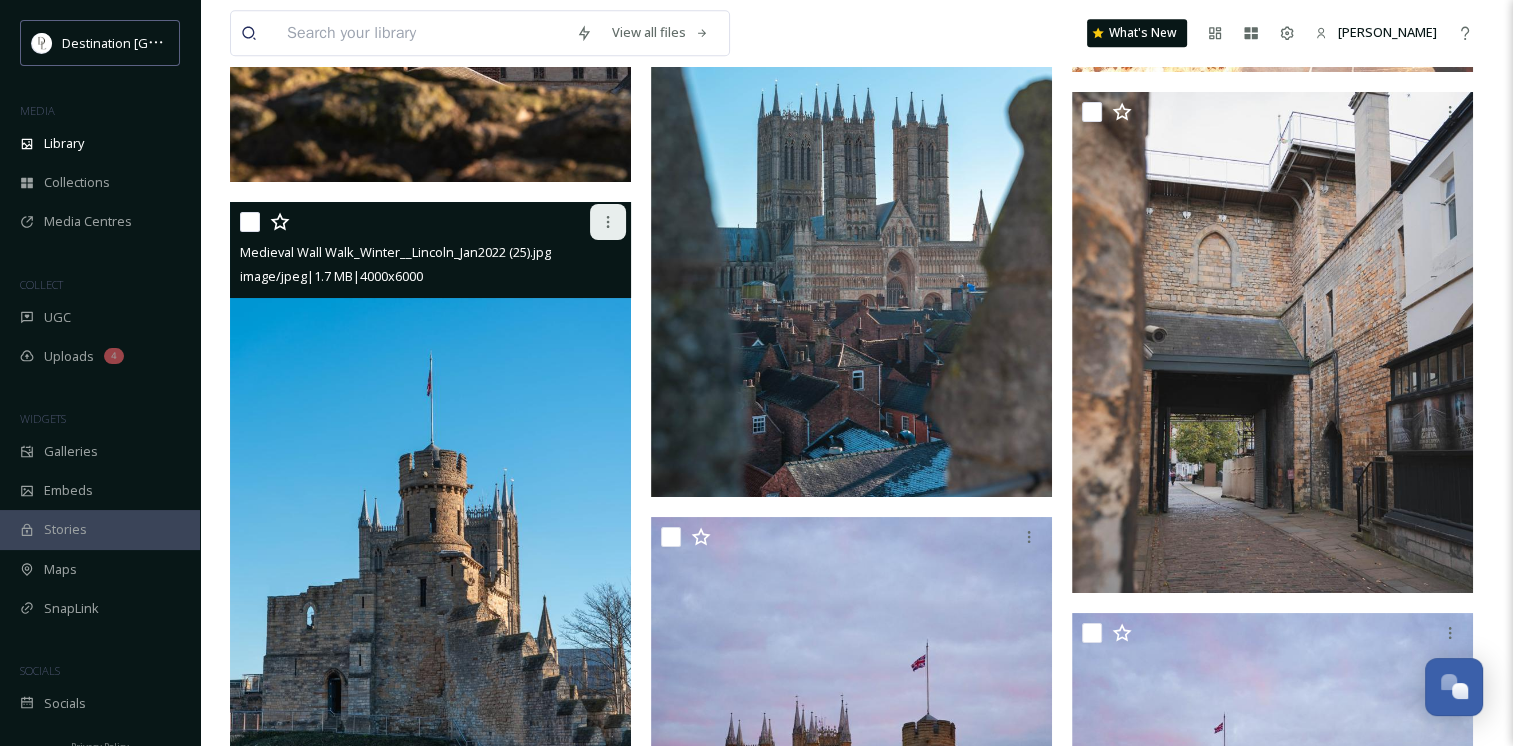 click 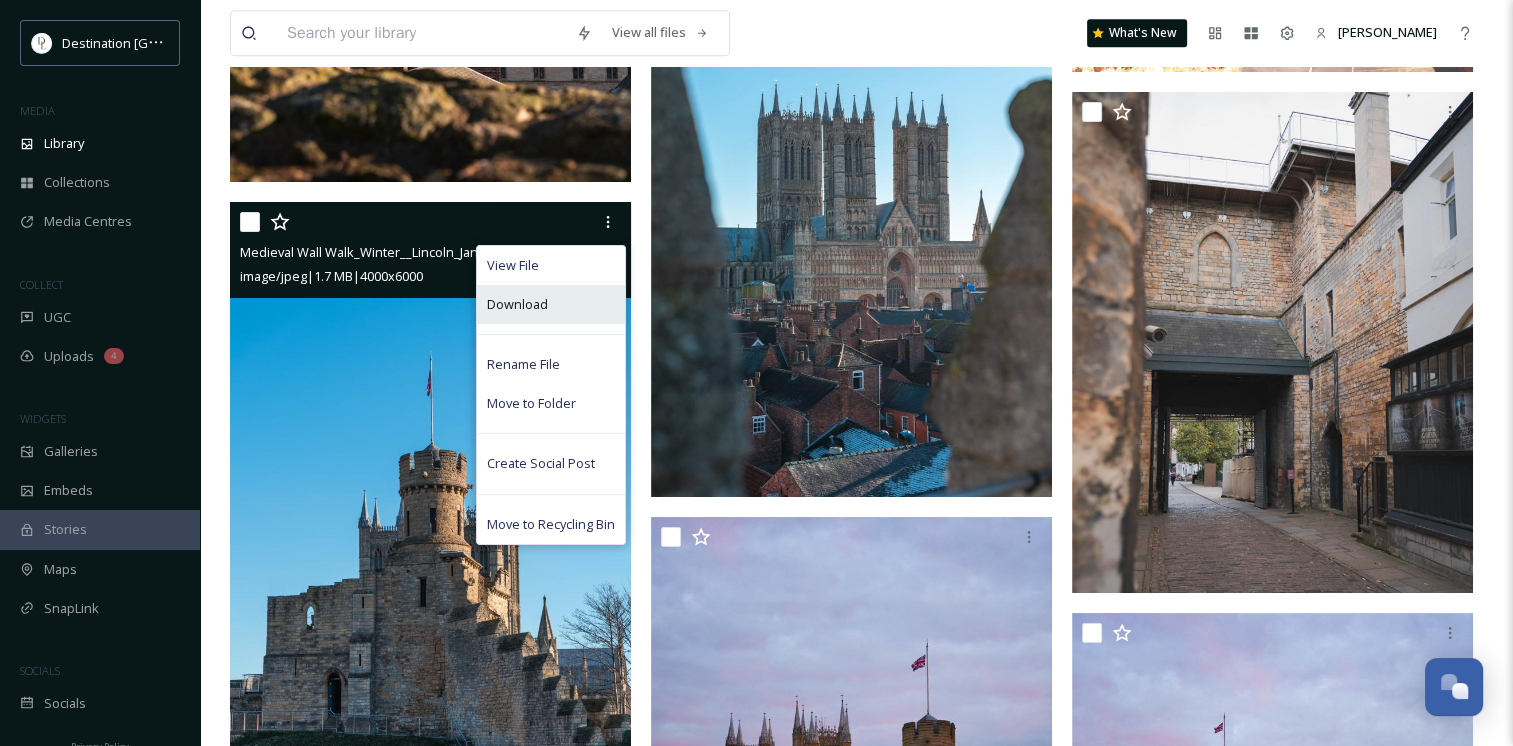 click on "Download" at bounding box center (551, 304) 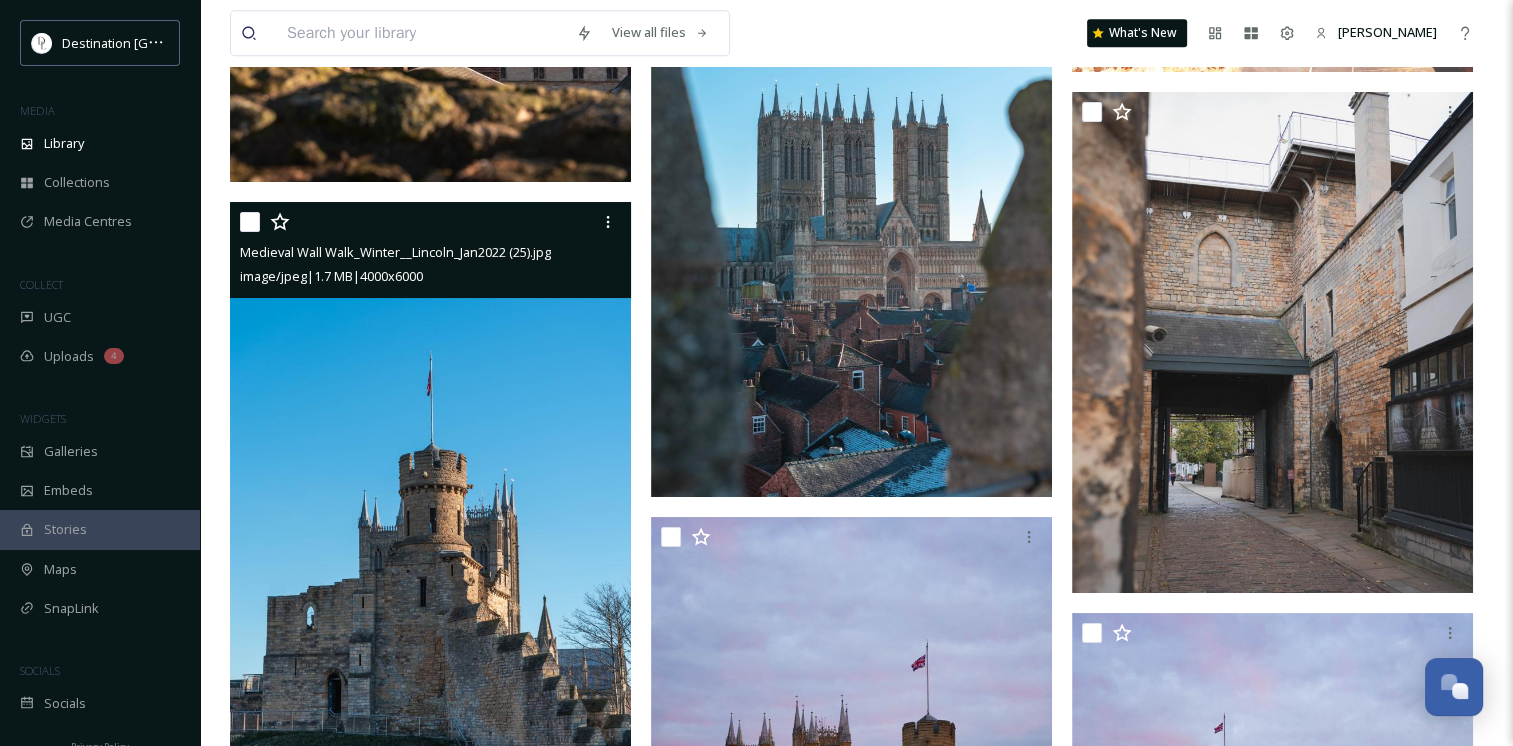 scroll, scrollTop: 24938, scrollLeft: 0, axis: vertical 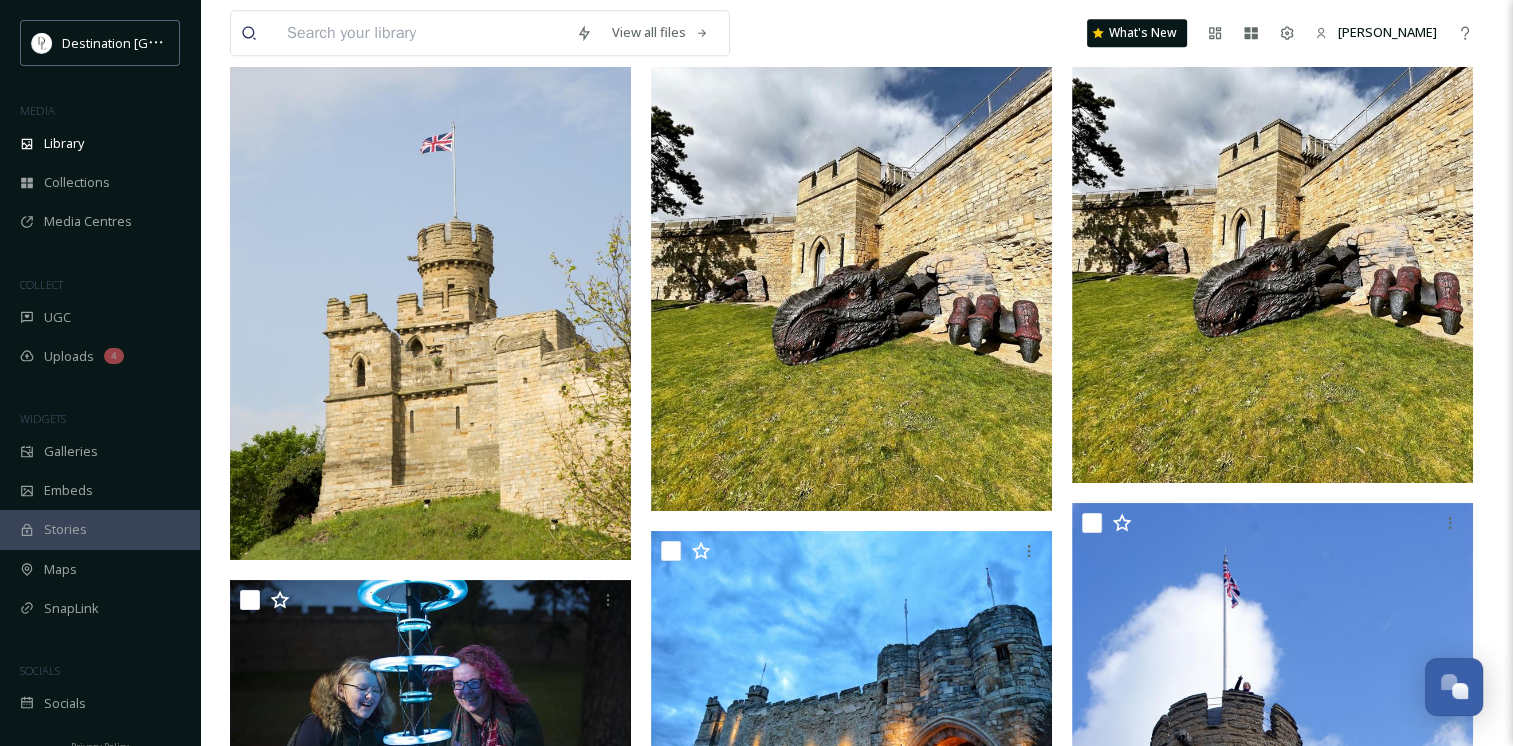 click at bounding box center [430, 259] 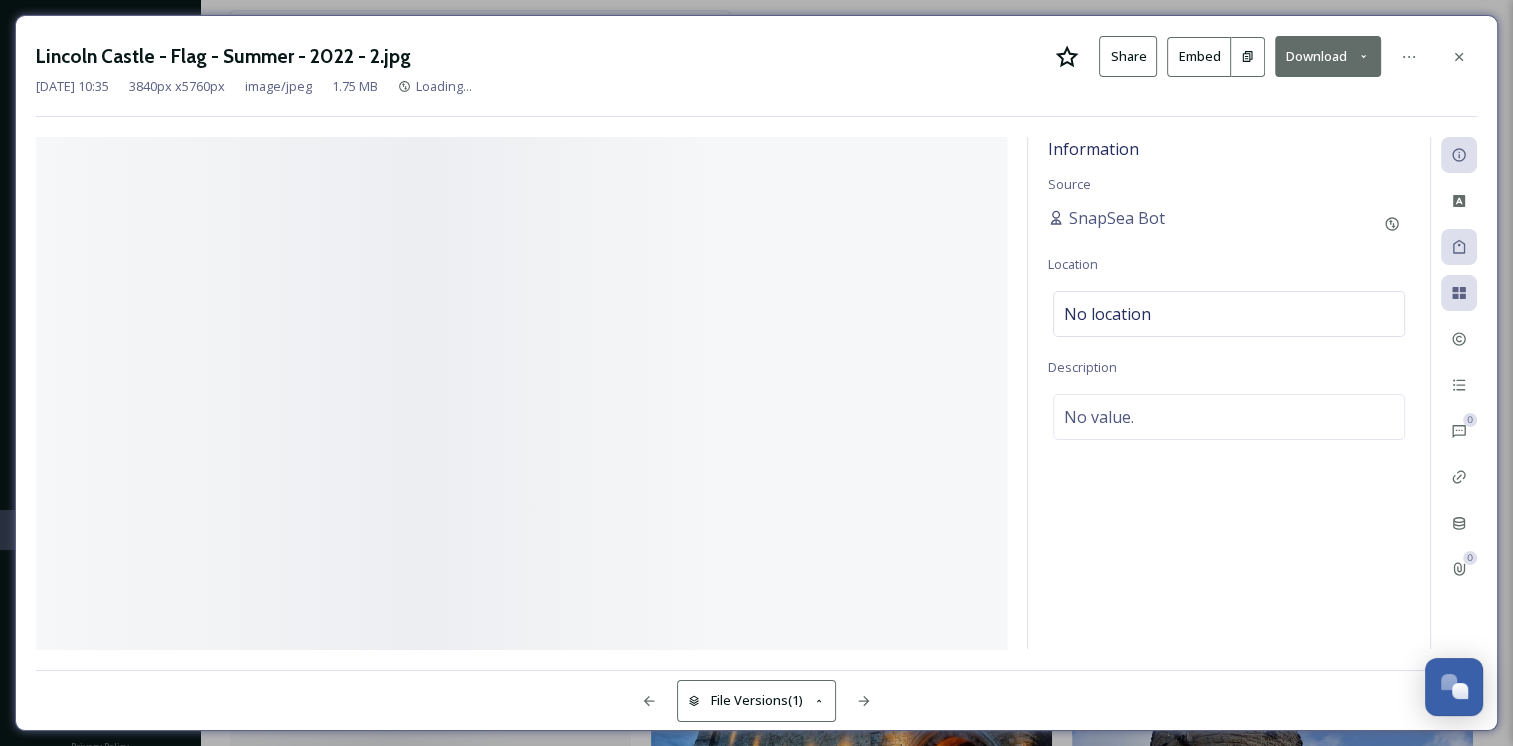 scroll, scrollTop: 30726, scrollLeft: 0, axis: vertical 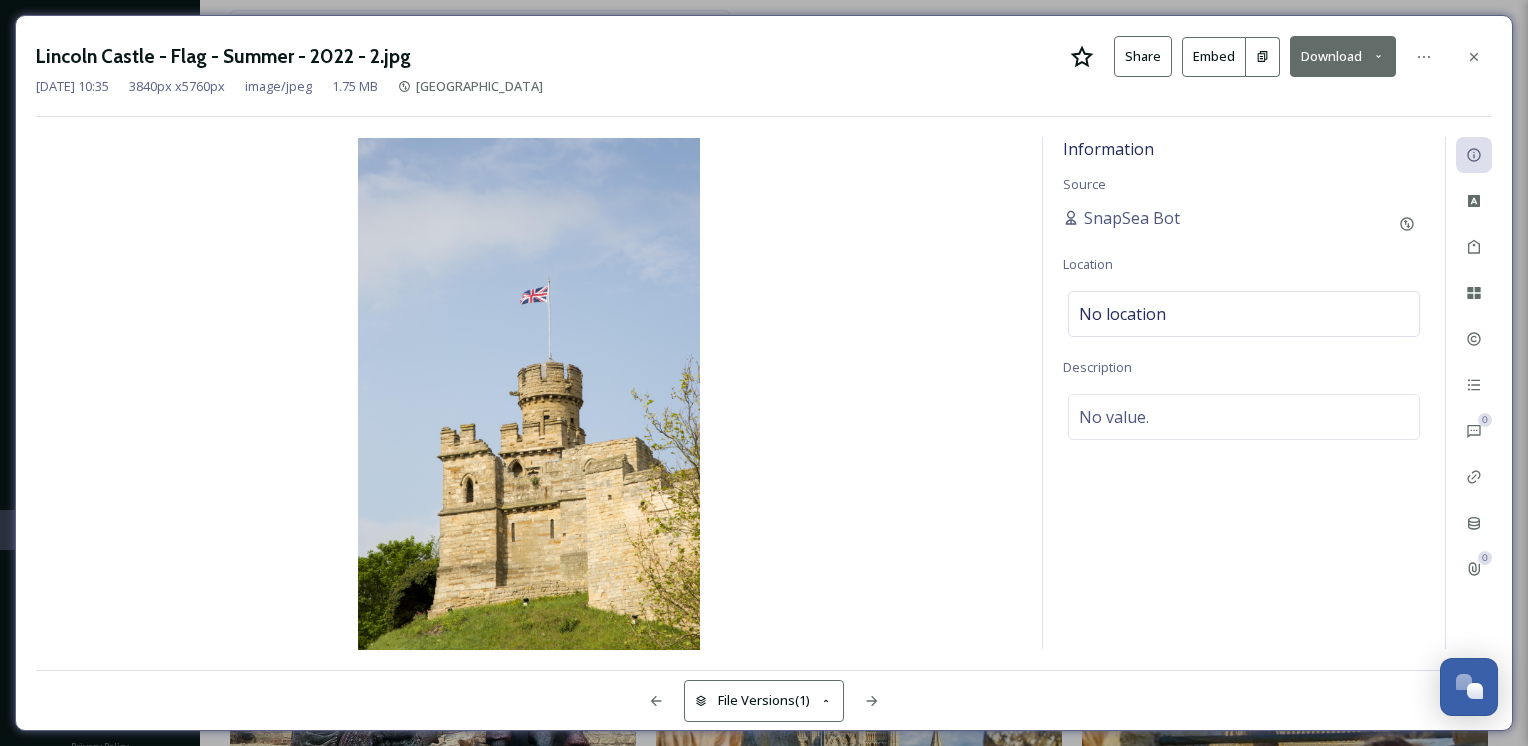 click on "Download" at bounding box center (1343, 56) 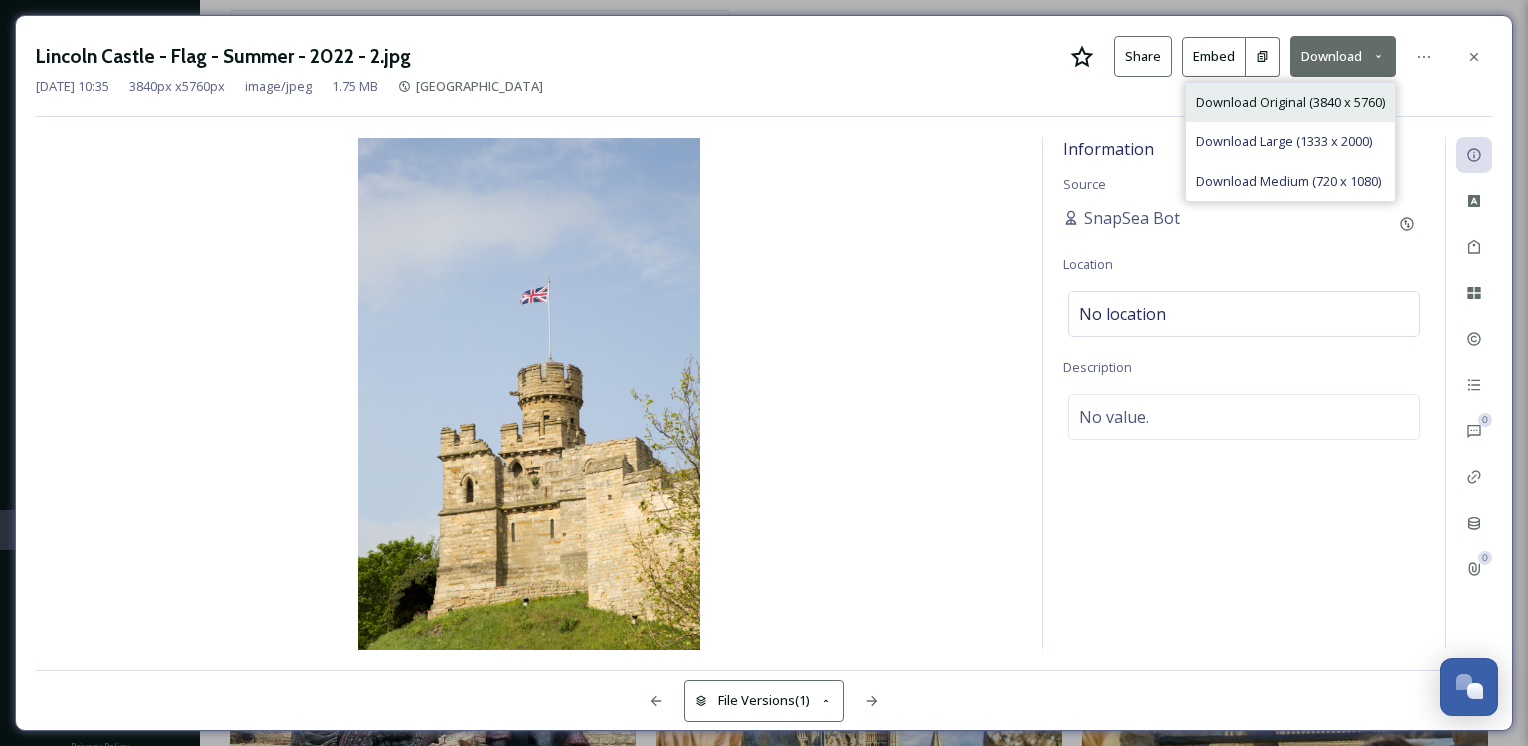 click on "Download Original (3840 x 5760)" at bounding box center (1290, 102) 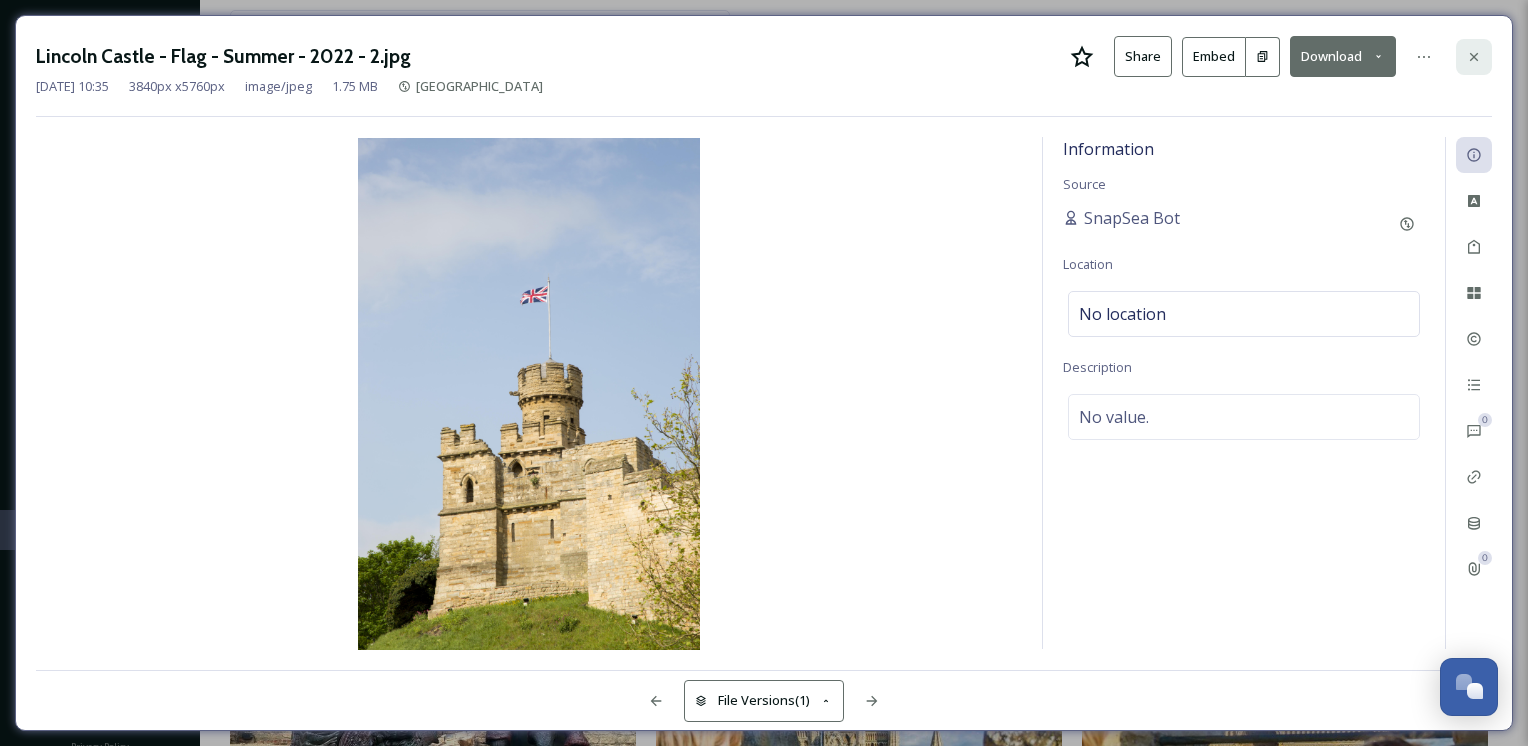 click 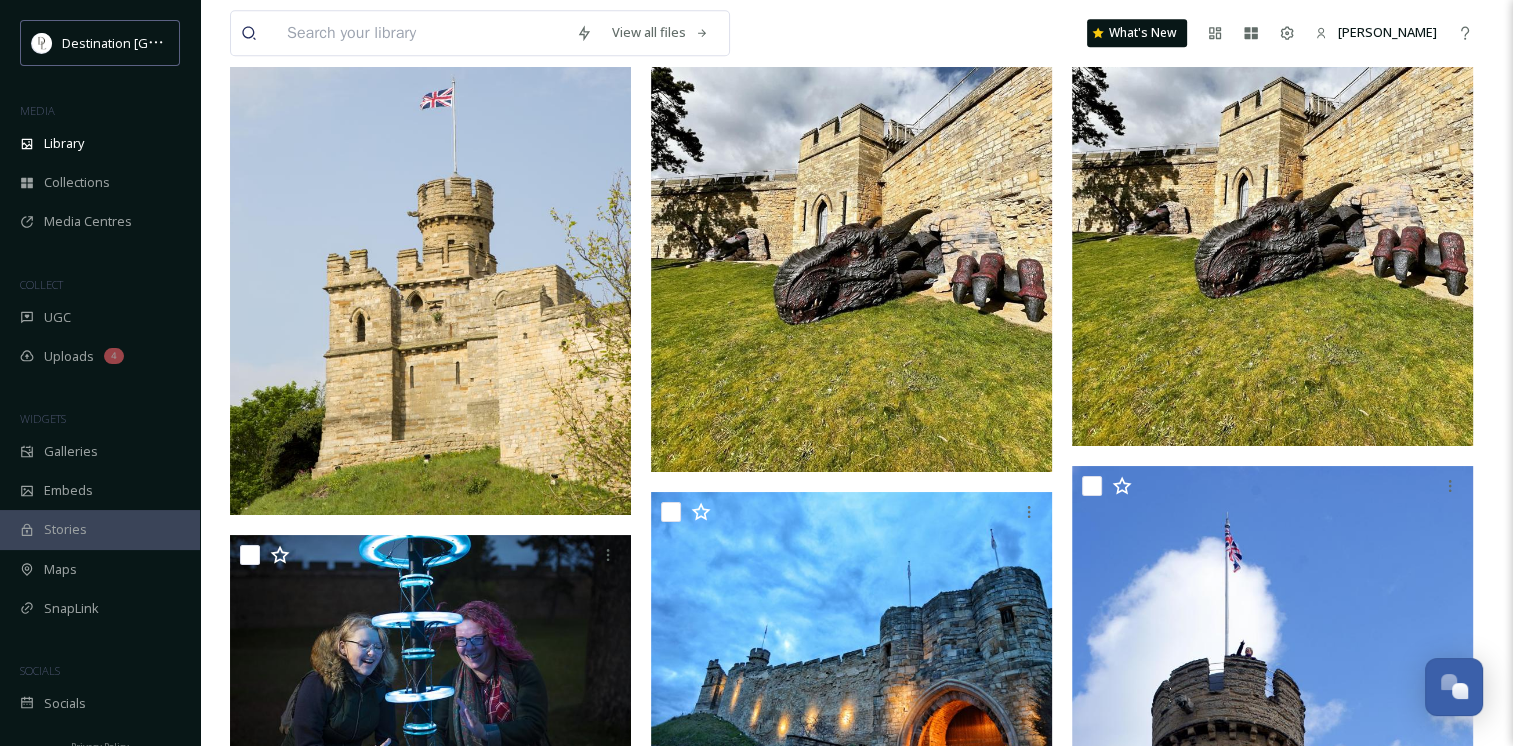 scroll, scrollTop: 32032, scrollLeft: 0, axis: vertical 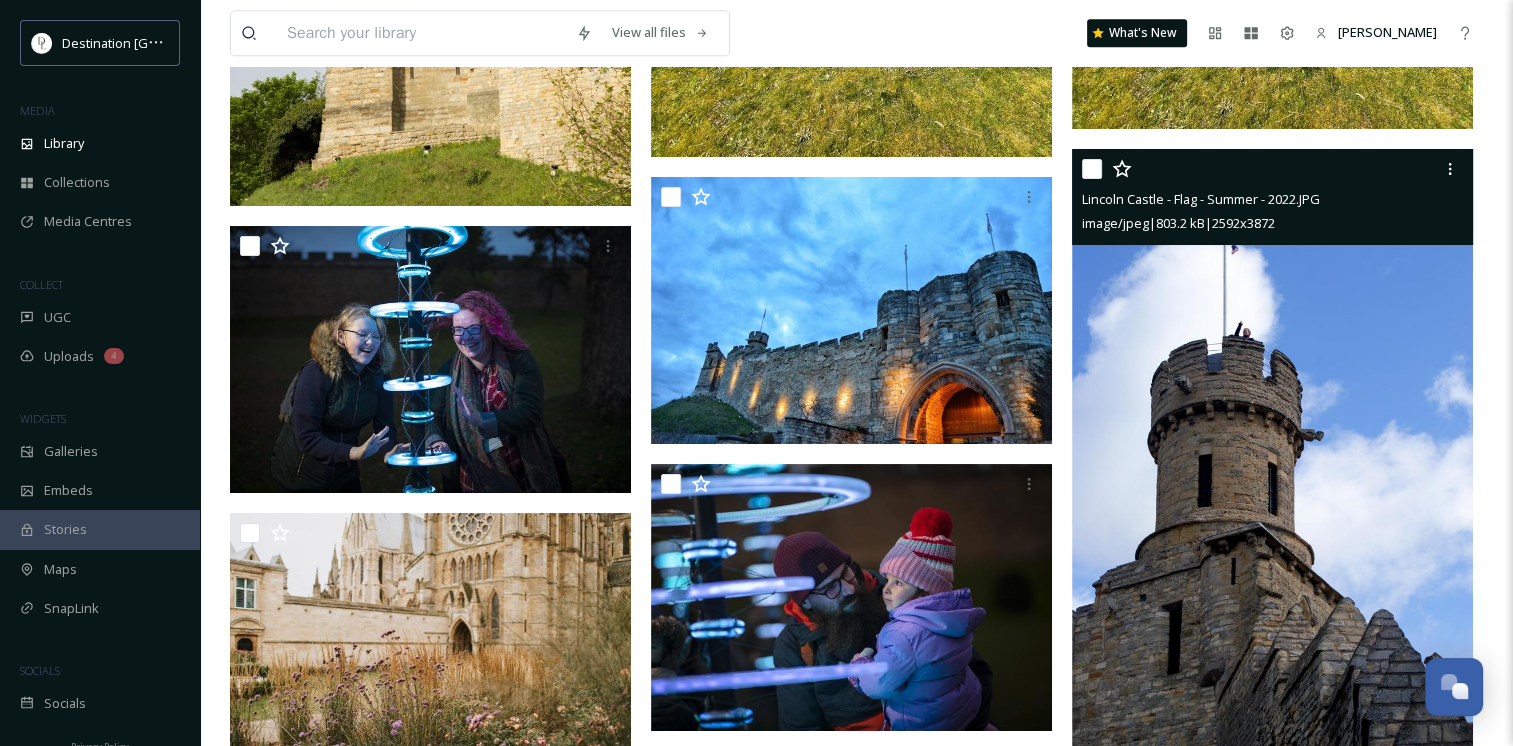 click at bounding box center (1272, 448) 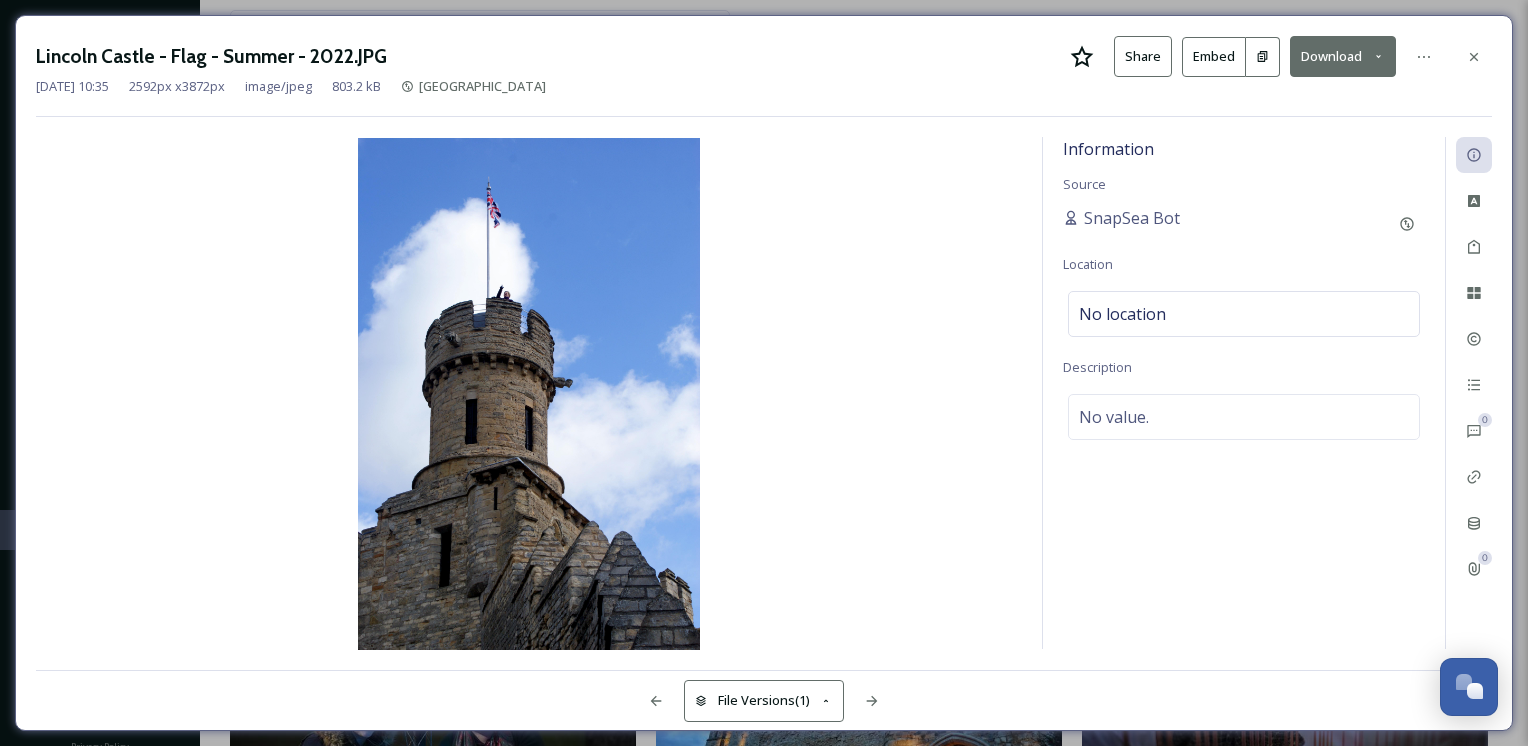 click 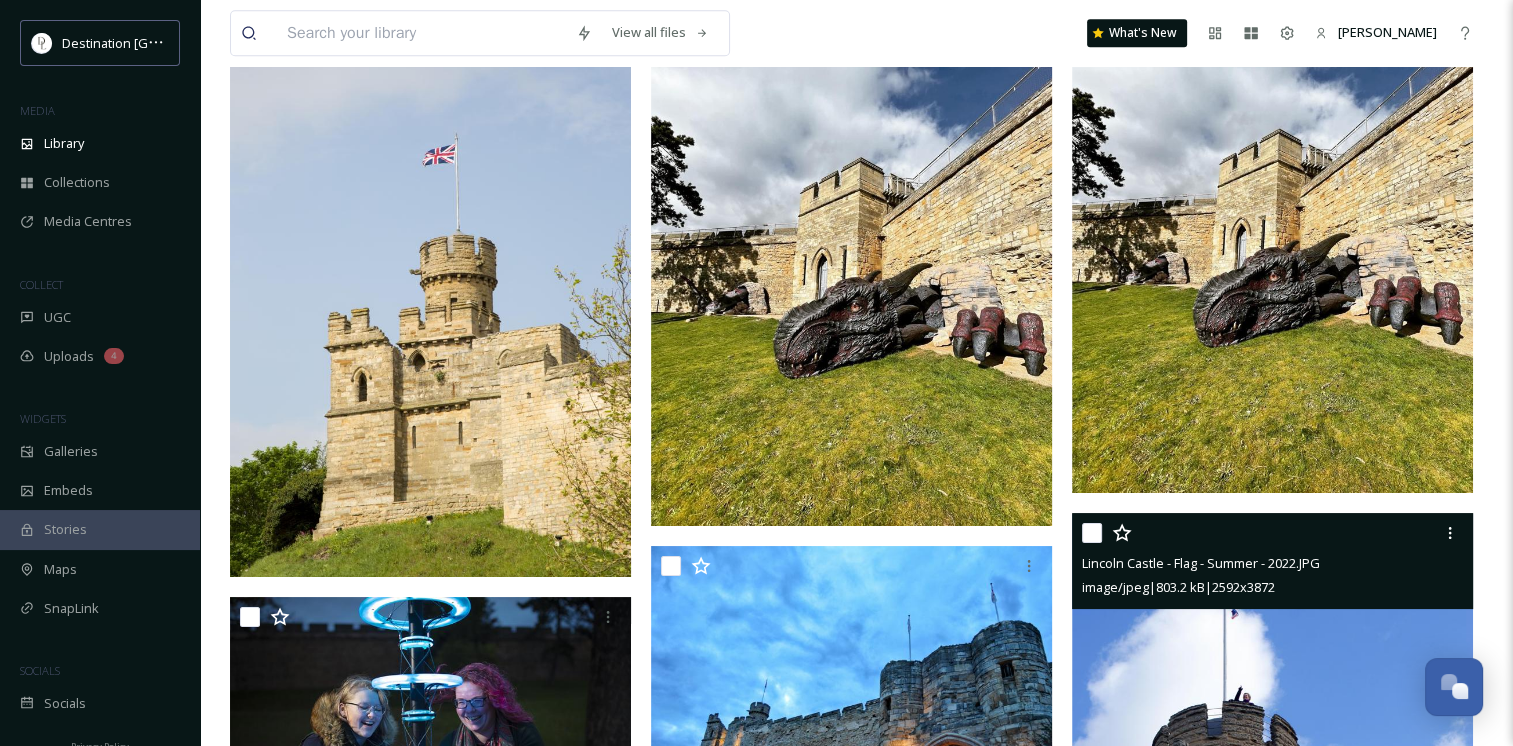 scroll, scrollTop: 31049, scrollLeft: 0, axis: vertical 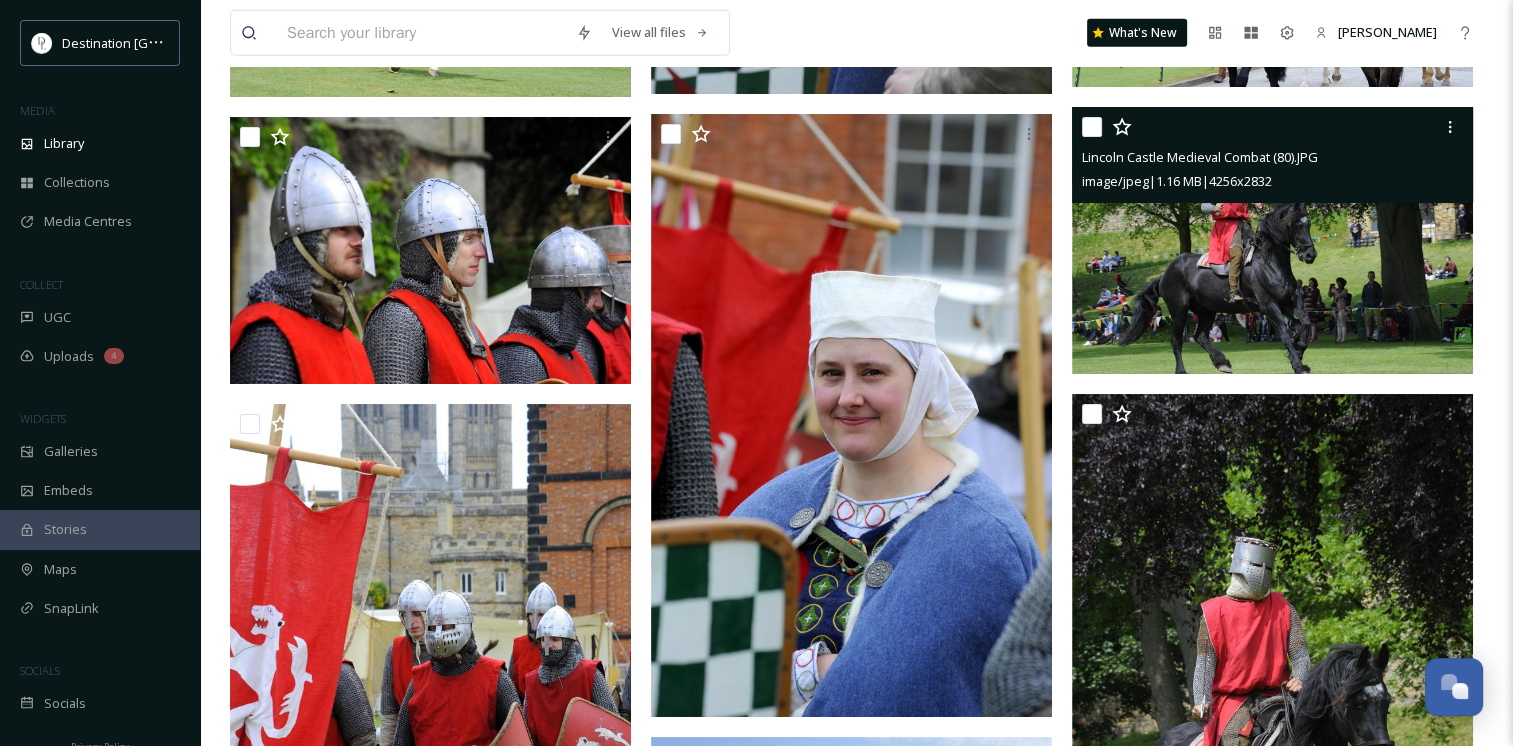 click at bounding box center (1272, 240) 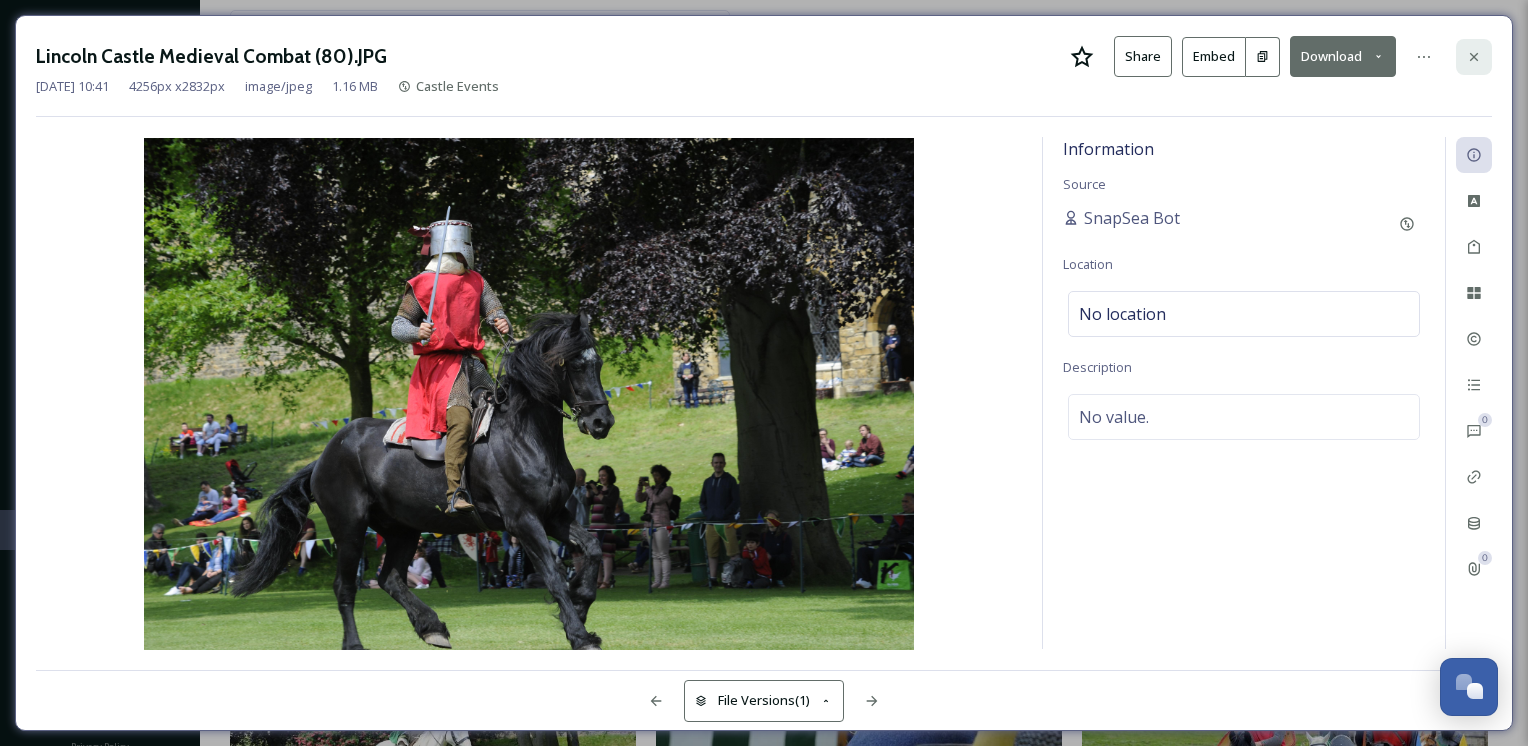 click 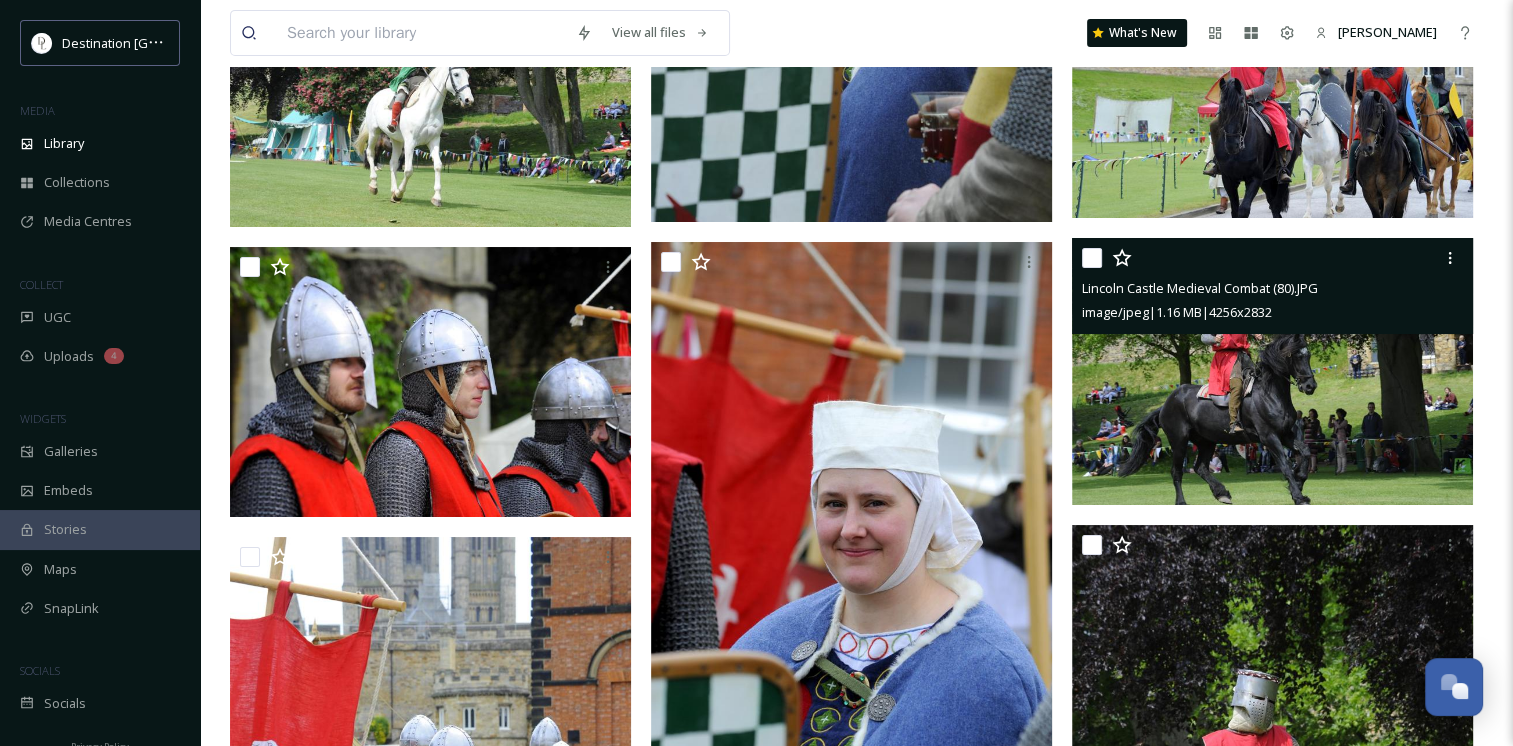 scroll, scrollTop: 67925, scrollLeft: 0, axis: vertical 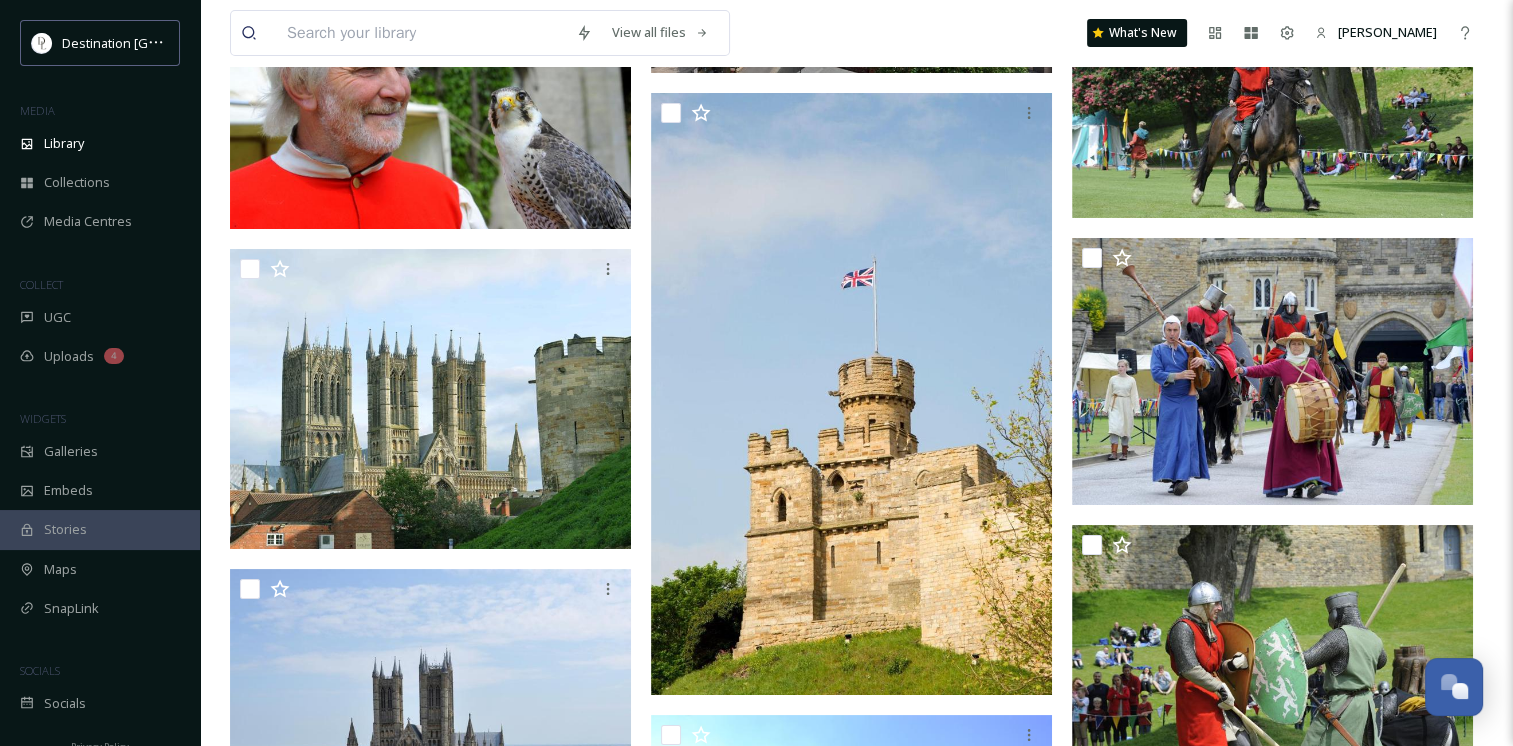 click at bounding box center (421, 33) 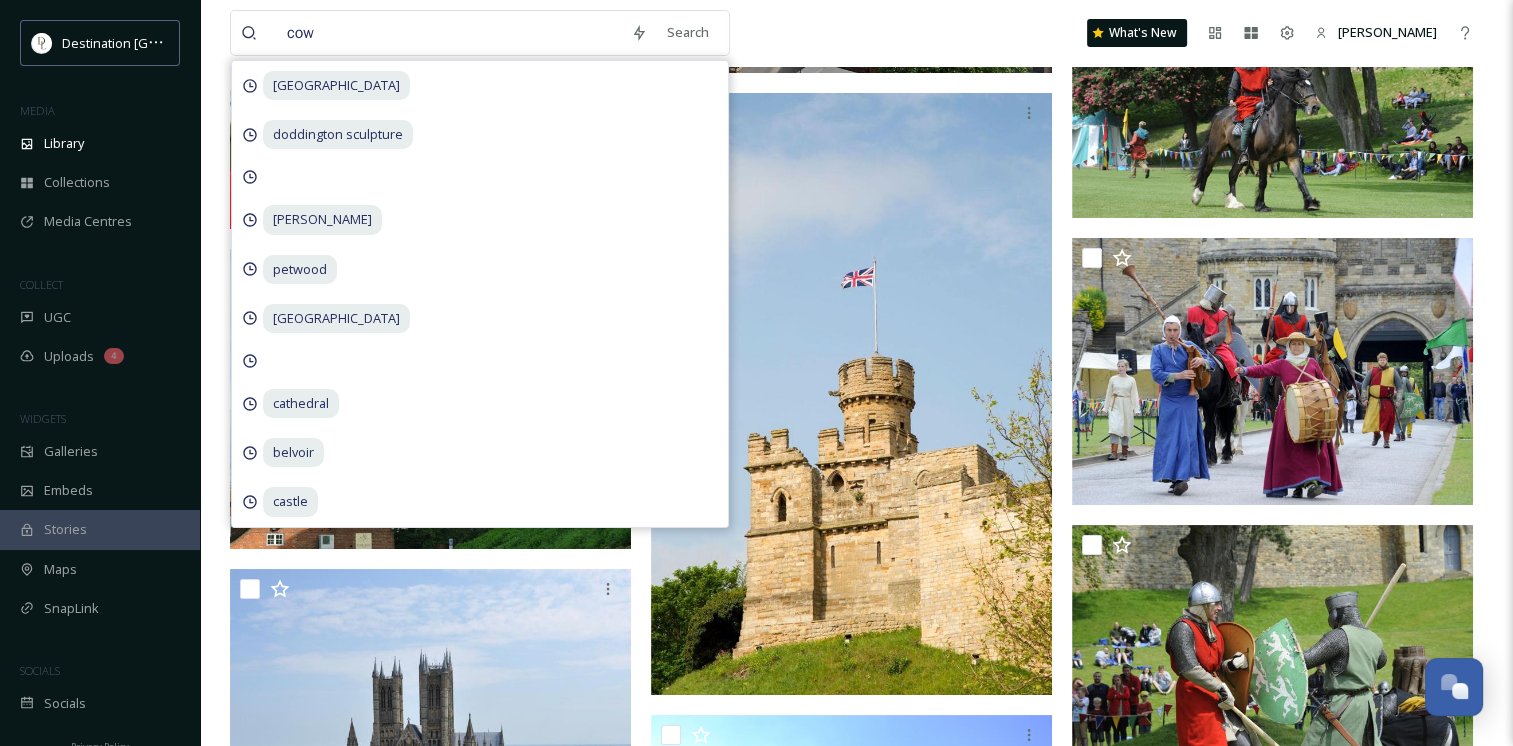 type on "cows" 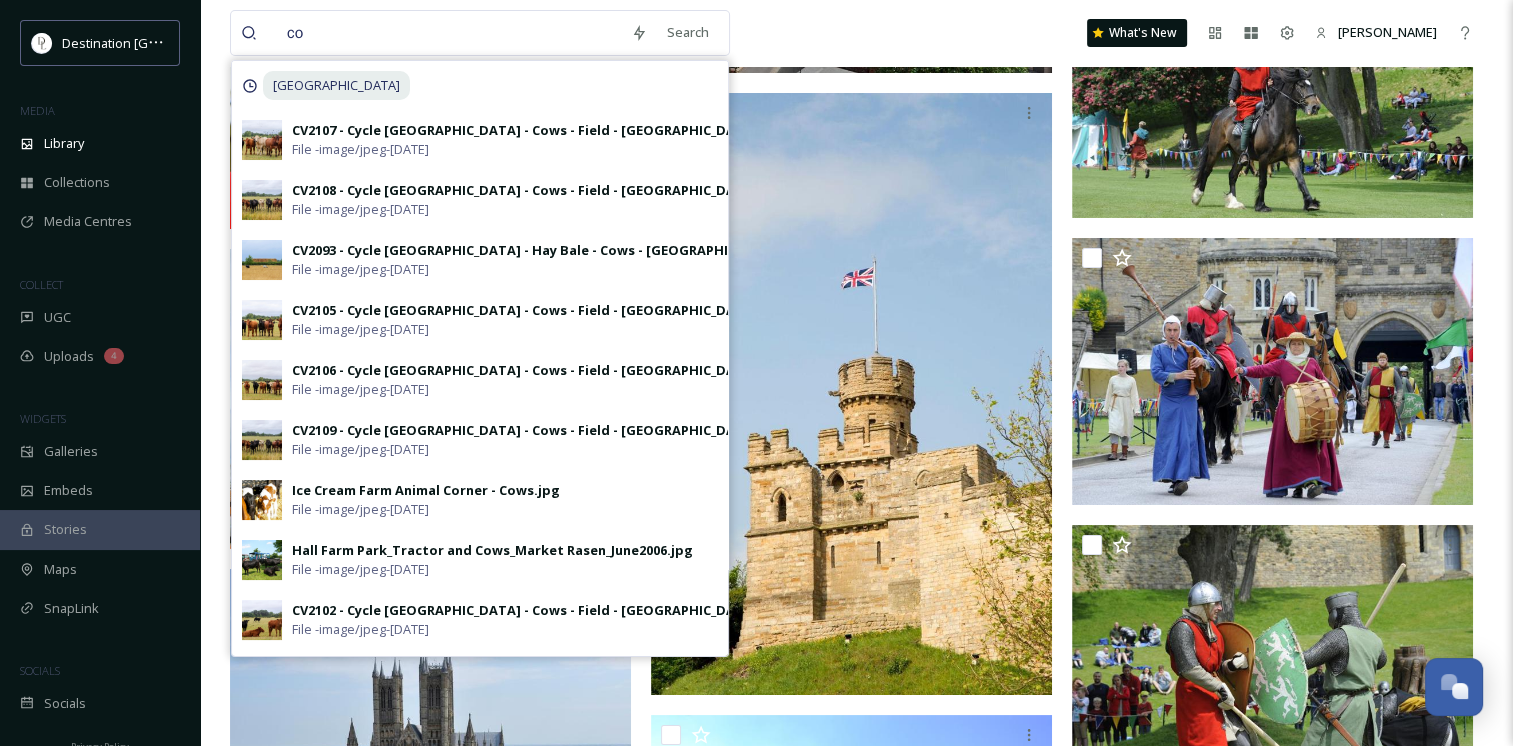 type on "c" 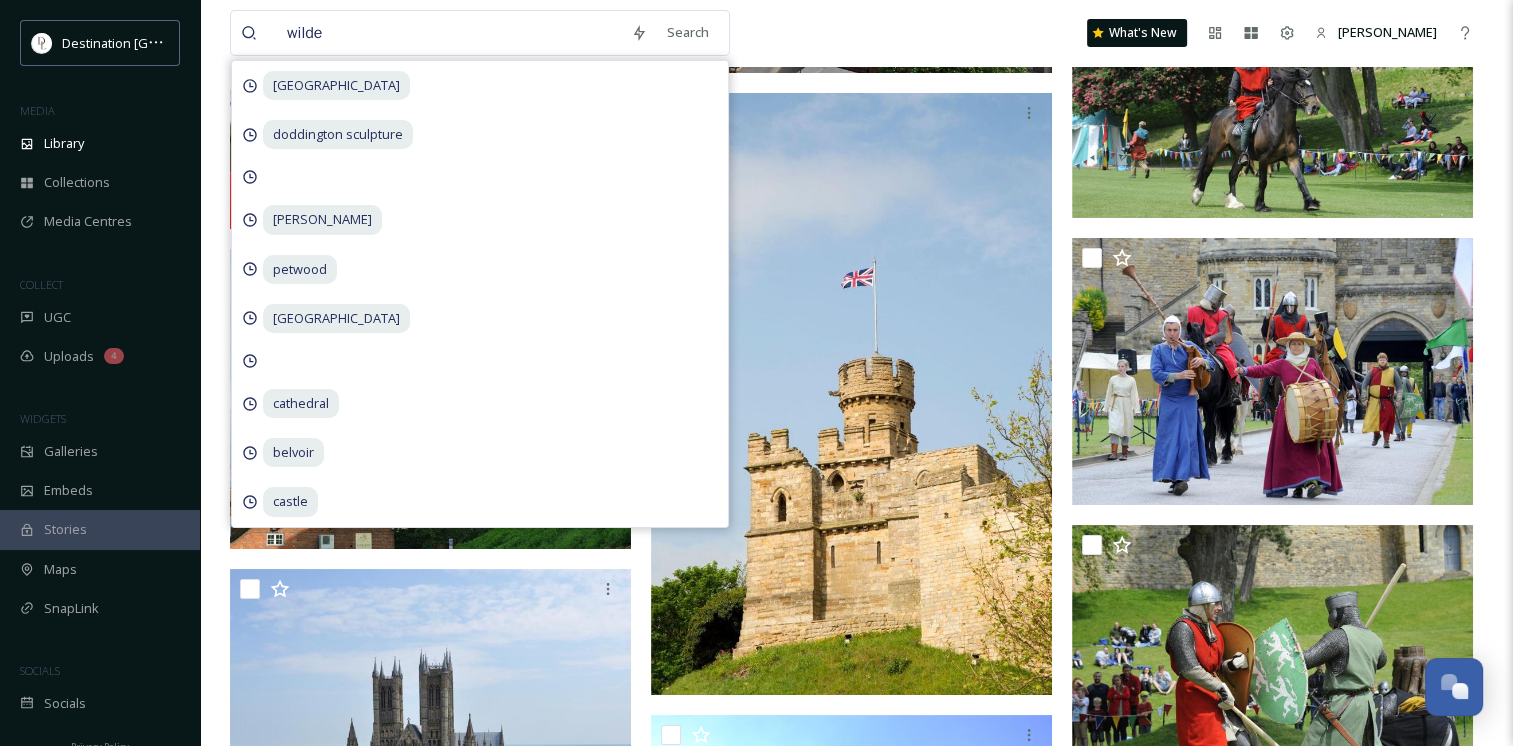 type on "[PERSON_NAME]" 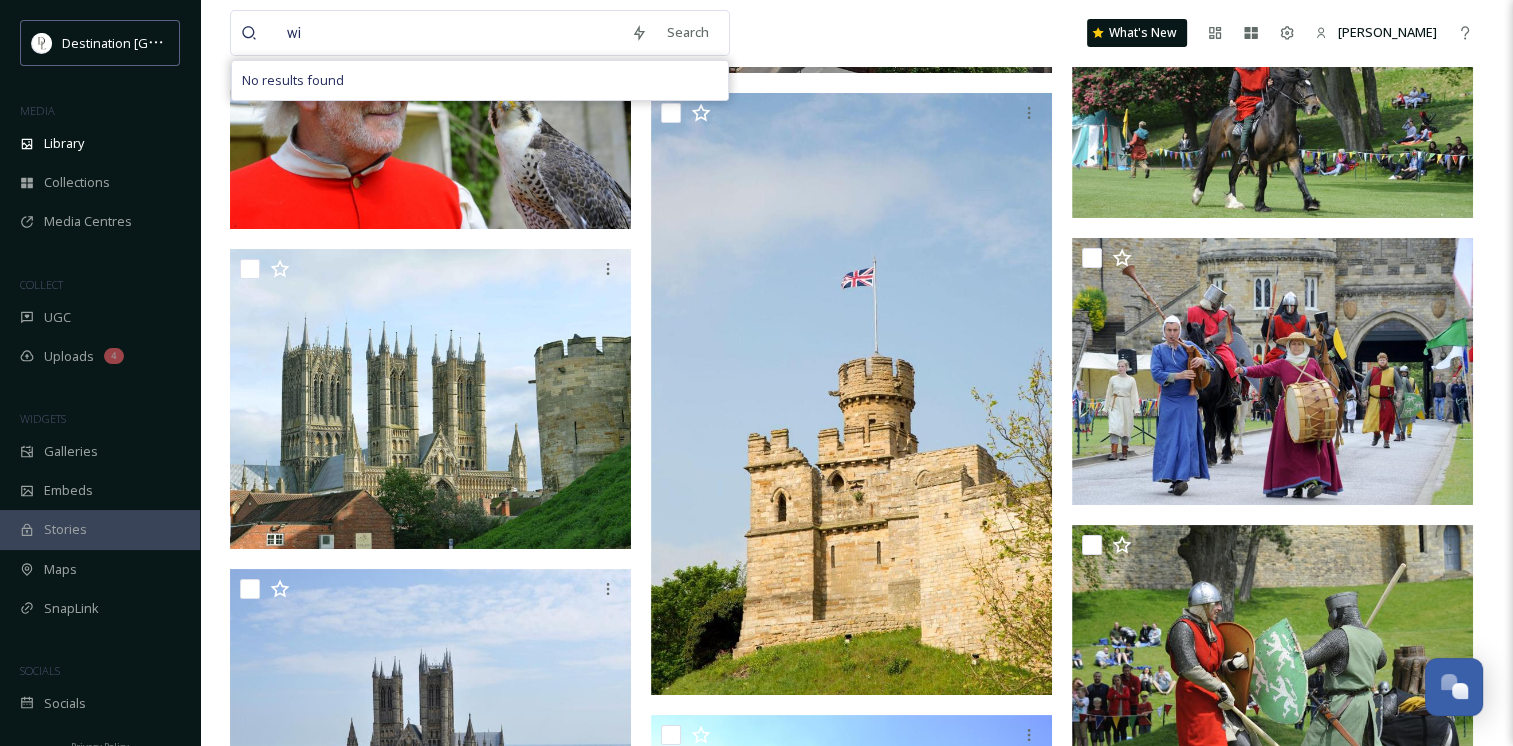 type on "w" 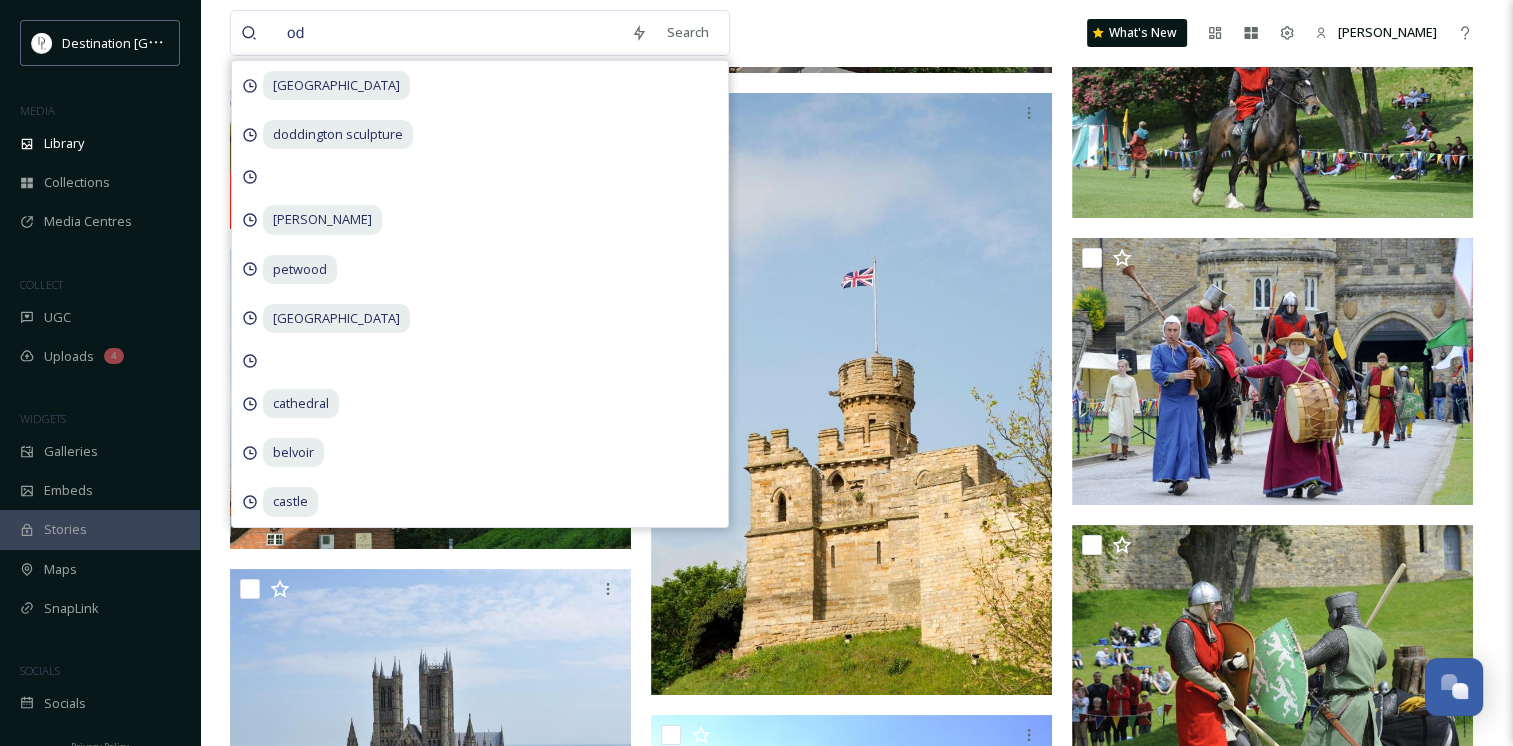type on "o" 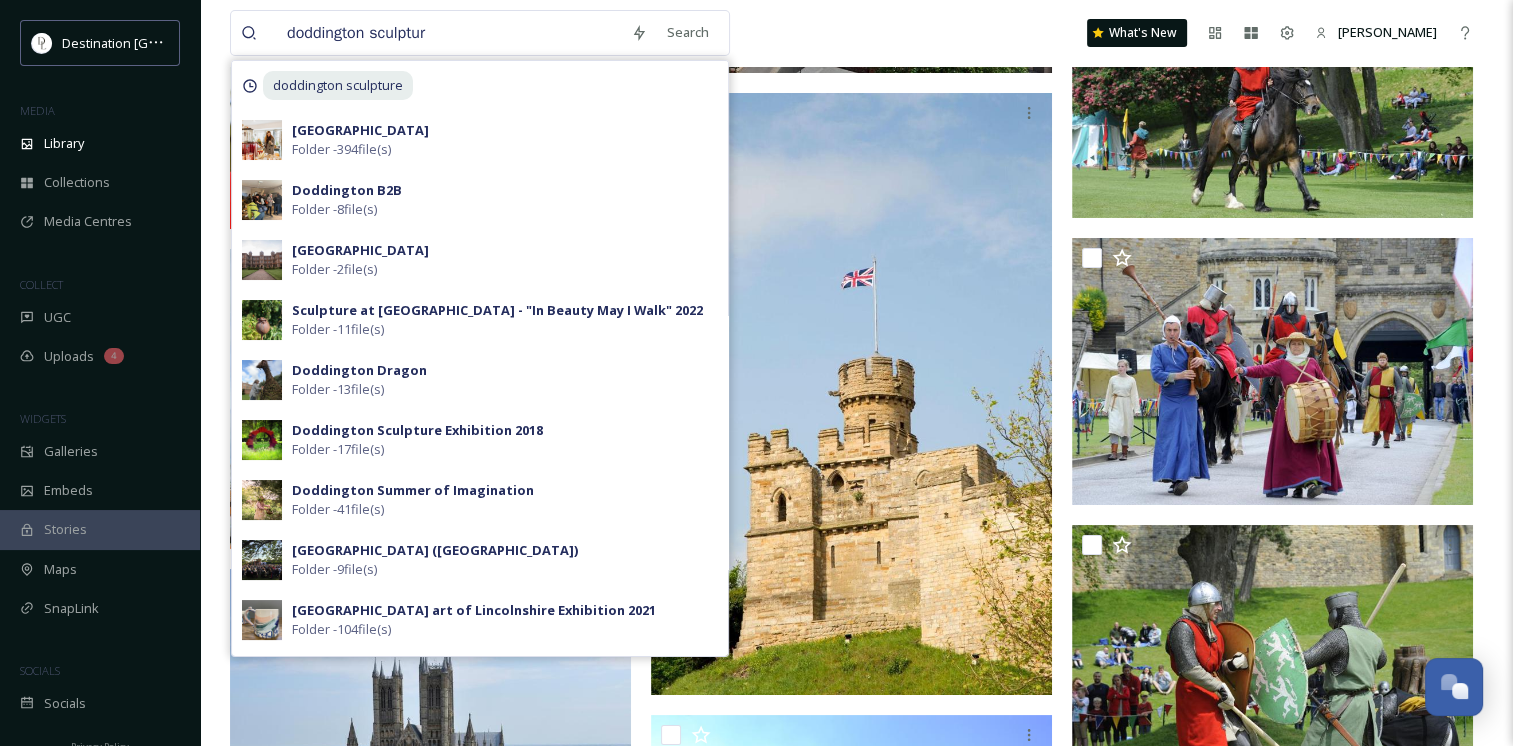 type on "doddington sculpture" 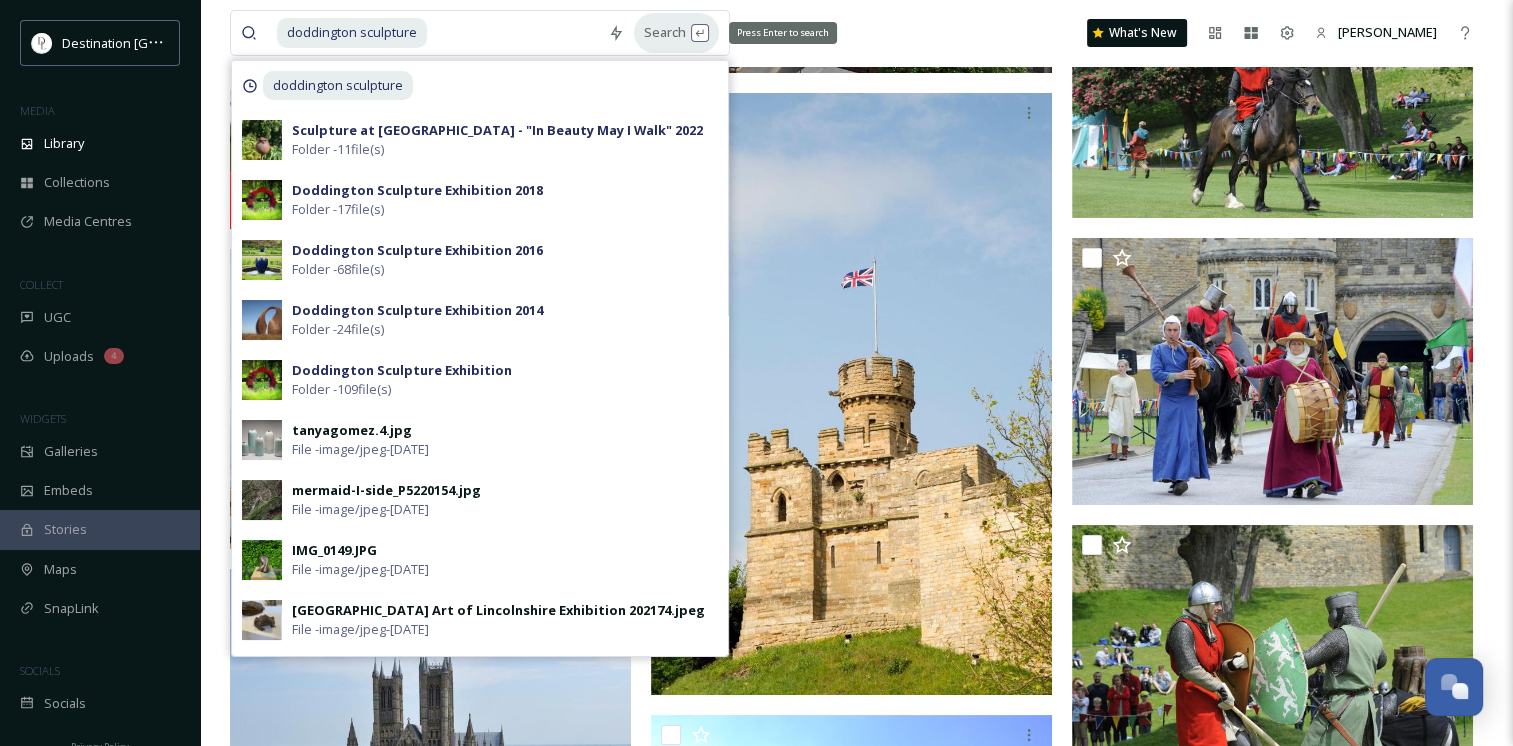 click on "Search Press Enter to search" at bounding box center [676, 32] 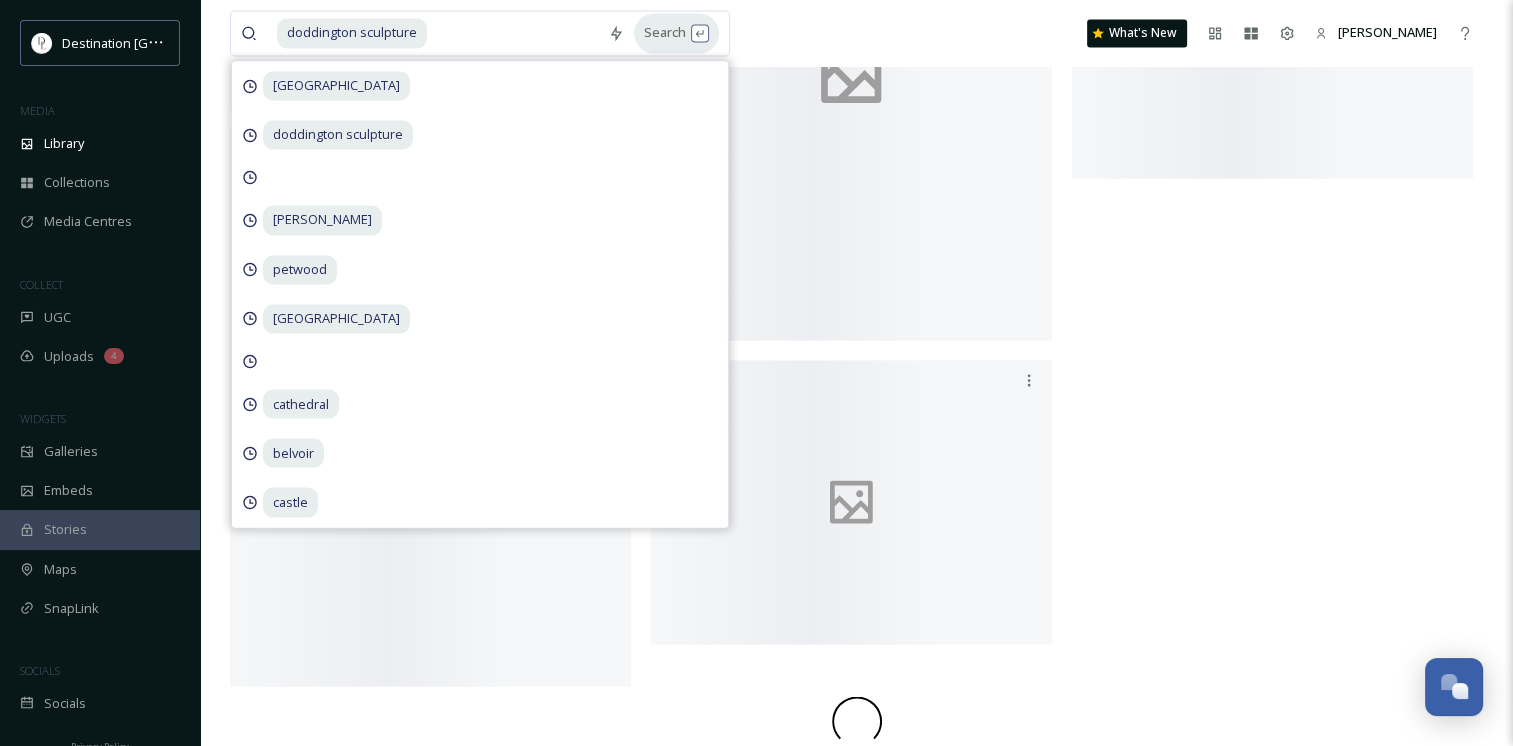 scroll, scrollTop: 0, scrollLeft: 0, axis: both 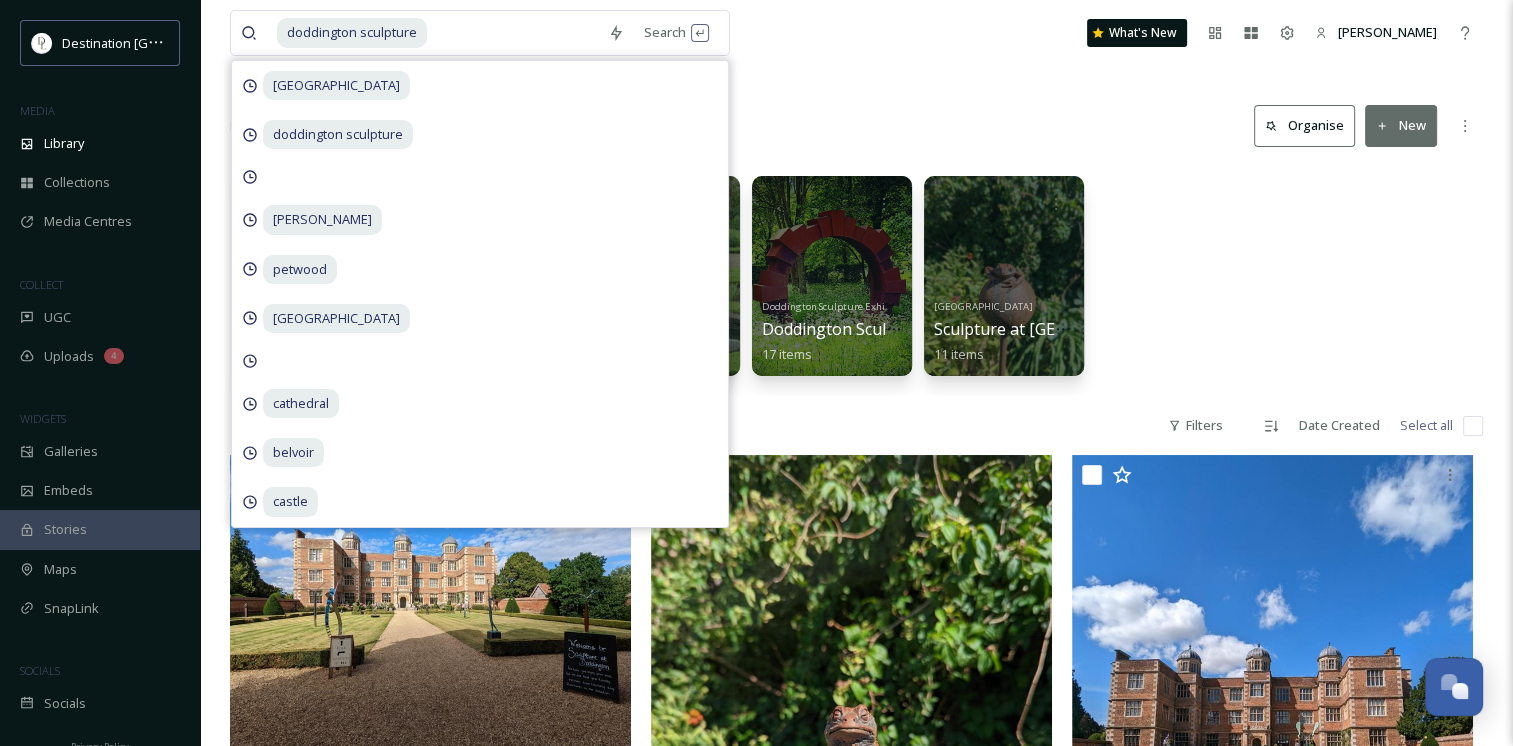 click on "doddington sculpture Search [GEOGRAPHIC_DATA] [GEOGRAPHIC_DATA] sculpture [PERSON_NAME] [GEOGRAPHIC_DATA] [GEOGRAPHIC_DATA] What's [GEOGRAPHIC_DATA][PERSON_NAME] Search Organise New Your Selections There is nothing here. What's On Doddington Sculpture Exhibition 109   items Doddington Sculpture Exhibition Doddington Sculpture Exhibition 2014 24   items Doddington Sculpture Exhibition Doddington Sculpture Exhibition 2016 68   items Doddington Sculpture Exhibition Doddington Sculpture Exhibition 2018 17   items [GEOGRAPHIC_DATA] Sculpture at [GEOGRAPHIC_DATA] - "In Beauty May I Walk" 2022 11   items 105  file s Filters Date Created Select all" at bounding box center [856, 2080] 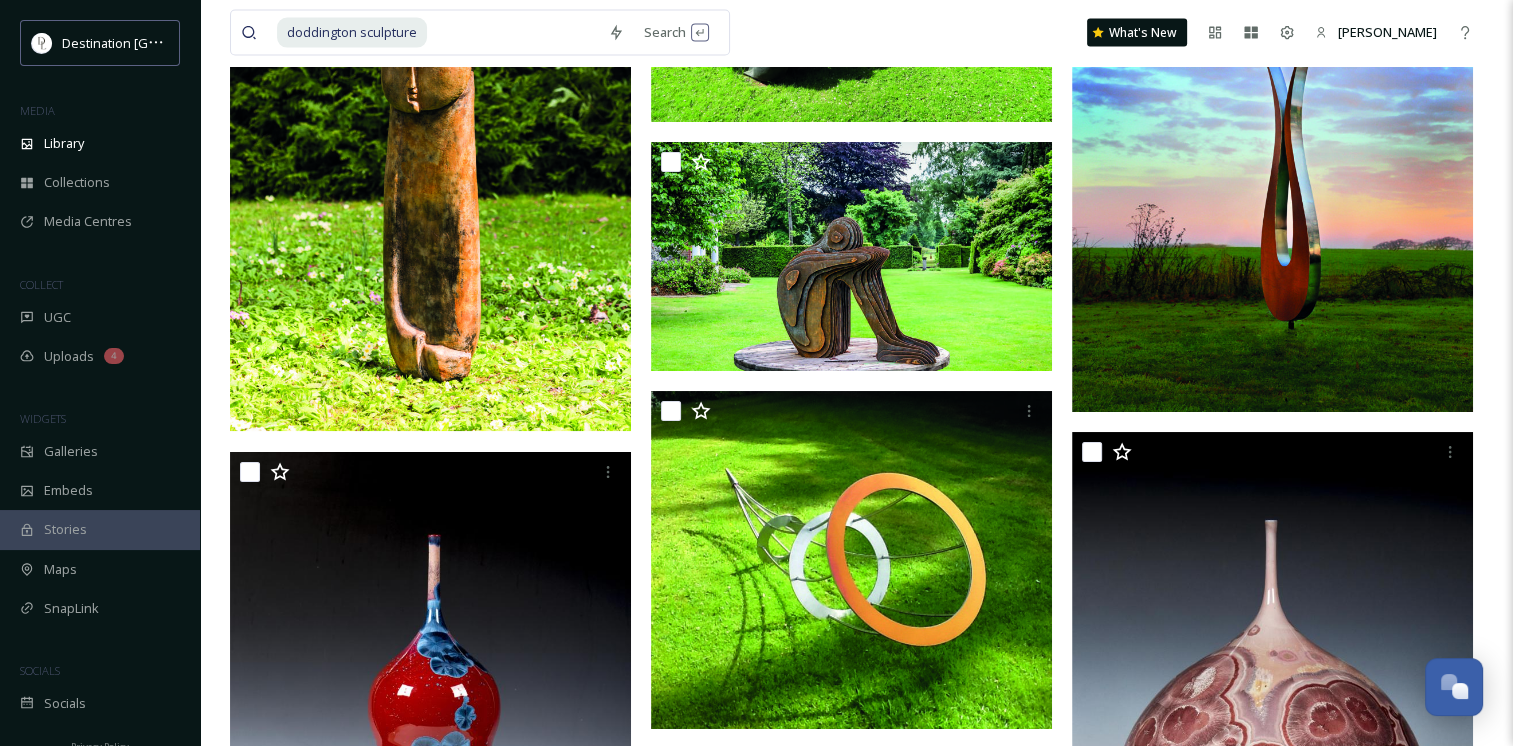 scroll, scrollTop: 4272, scrollLeft: 0, axis: vertical 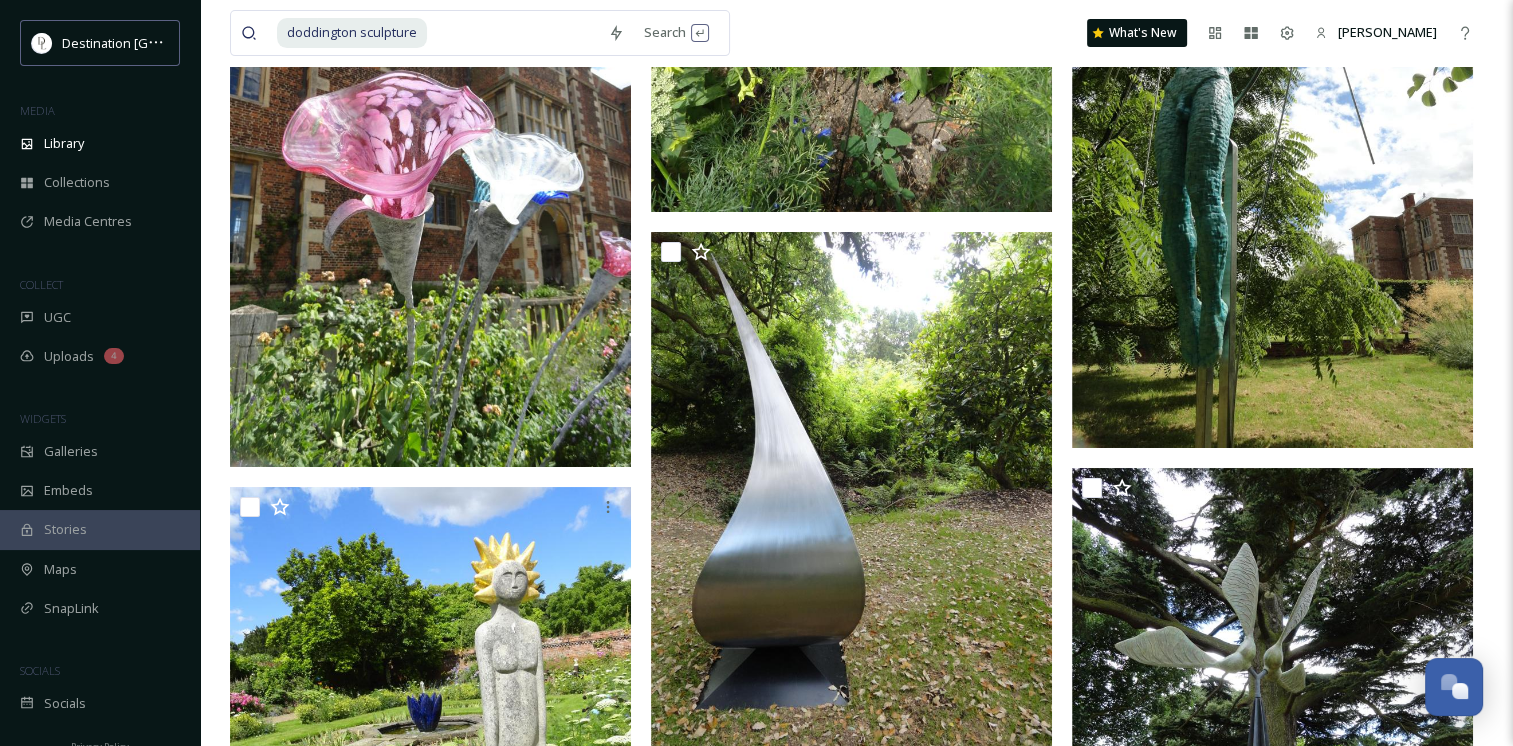 click at bounding box center (513, 33) 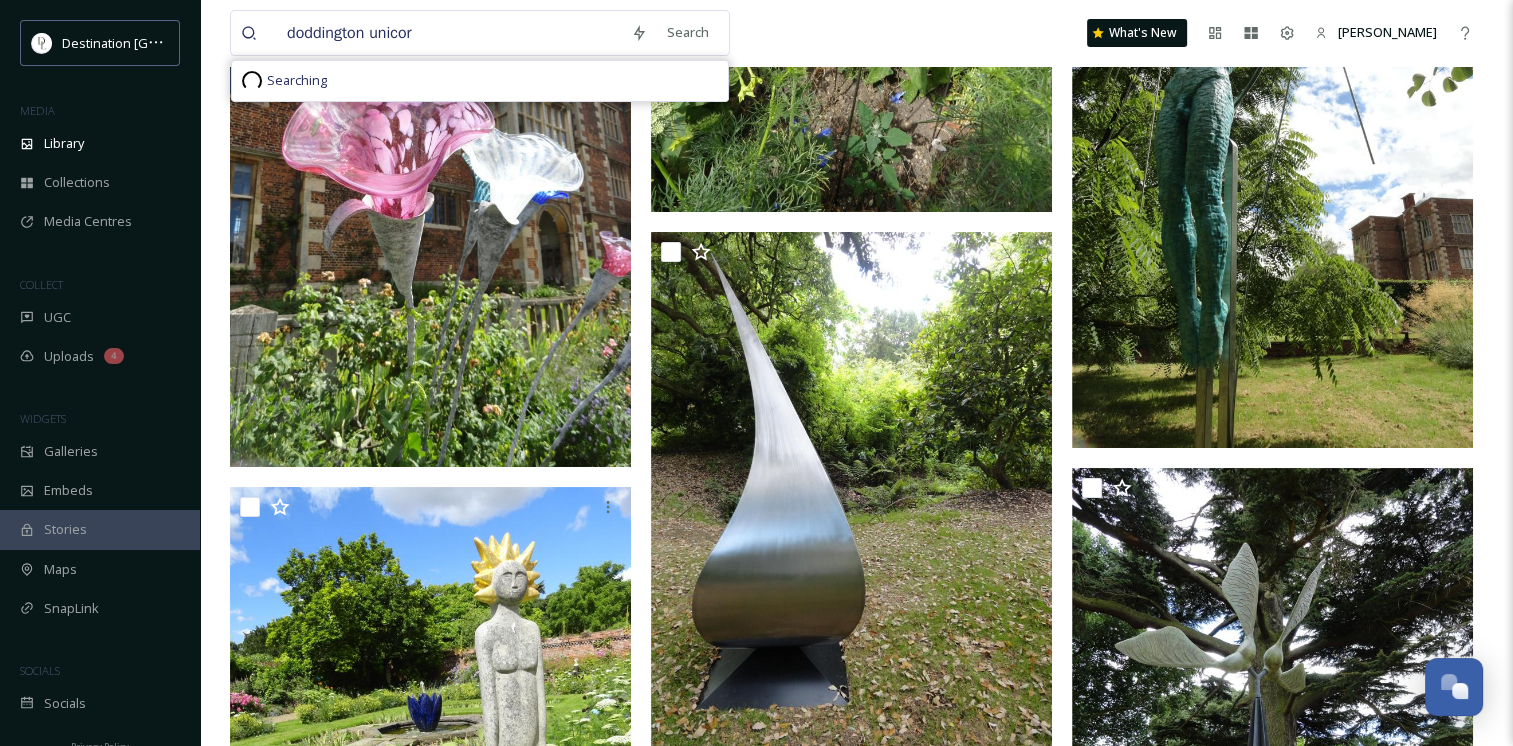 type on "doddington unicorn" 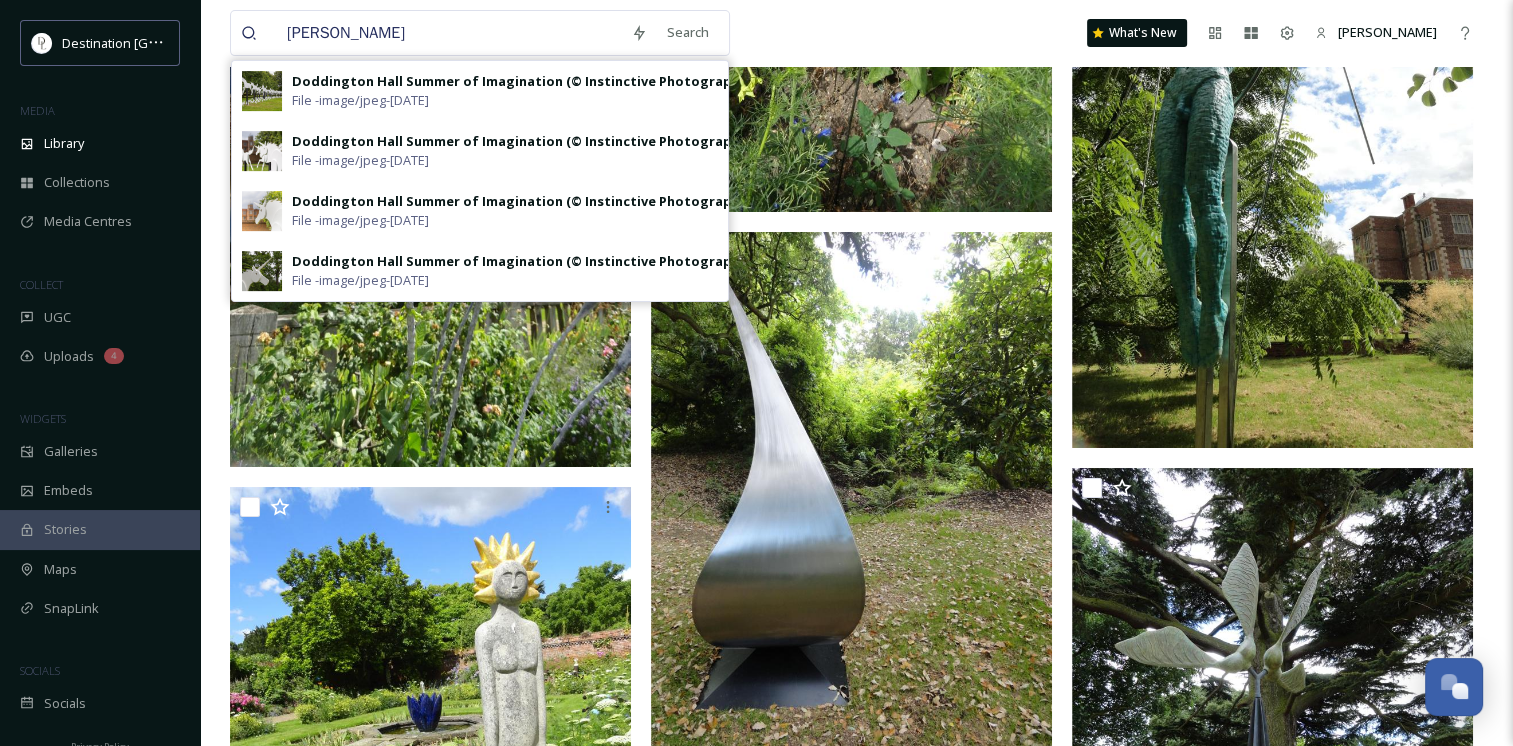 type on "doddington hll" 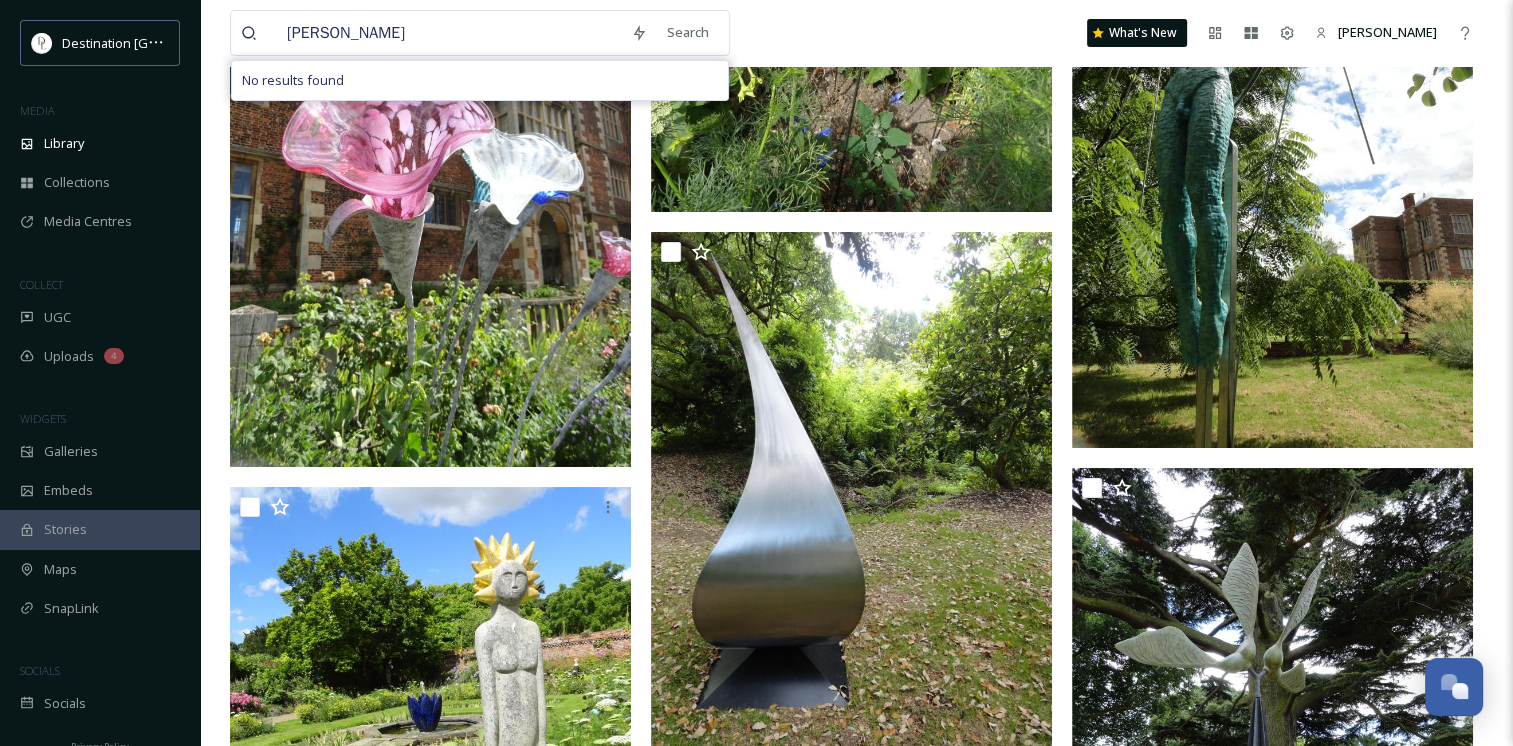 type on "[GEOGRAPHIC_DATA]" 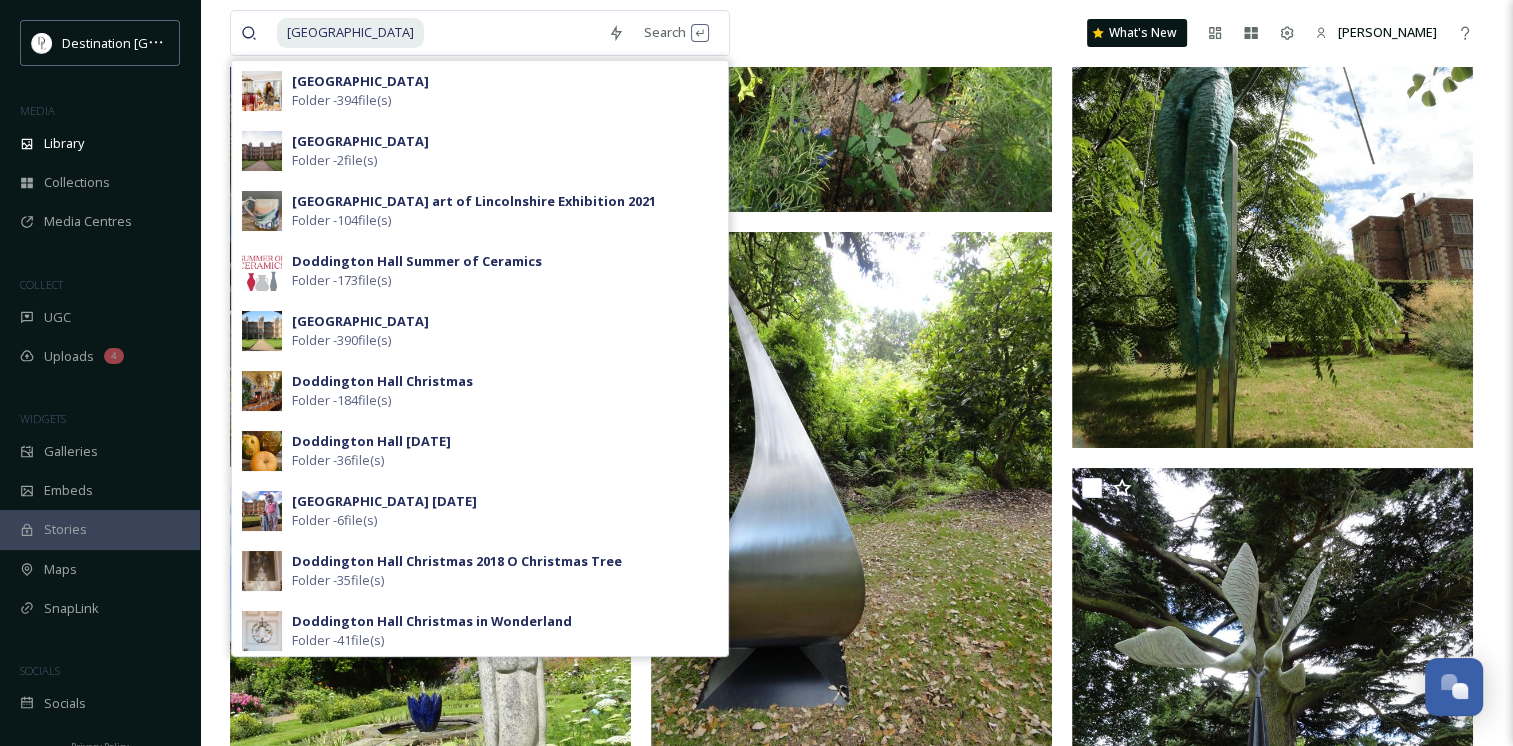 type 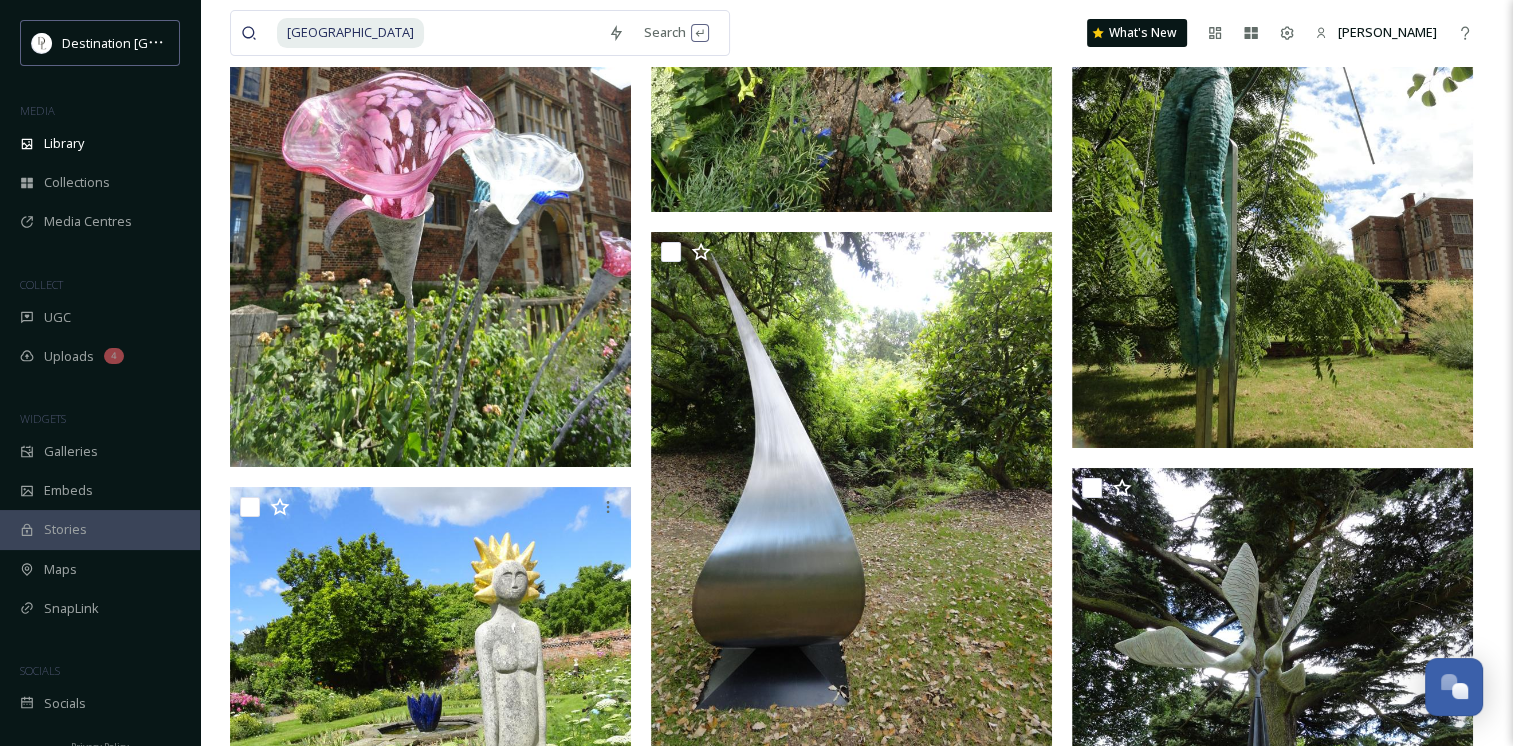 click on "[GEOGRAPHIC_DATA] Search What's New [PERSON_NAME]" at bounding box center [856, 33] 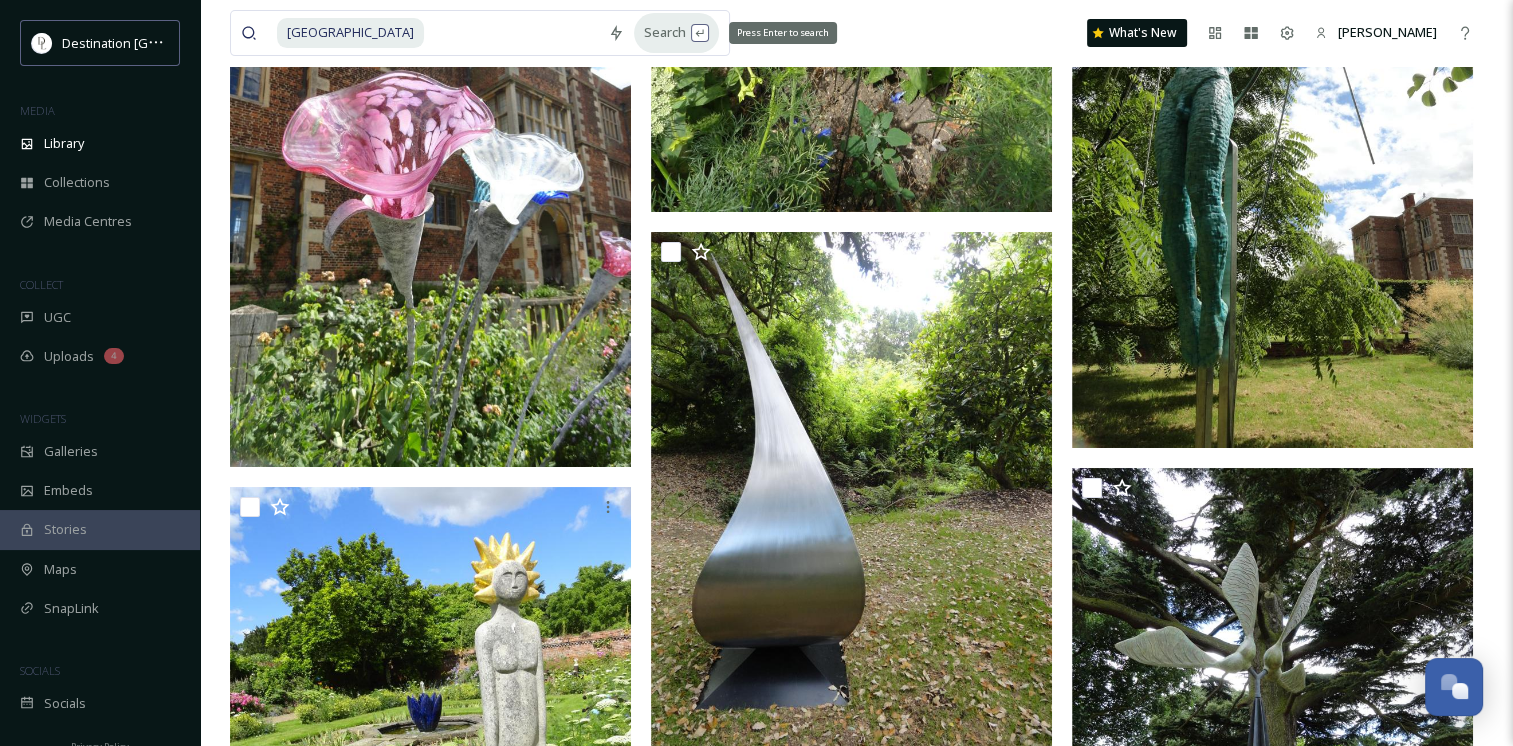 click on "Search Press Enter to search" at bounding box center (676, 32) 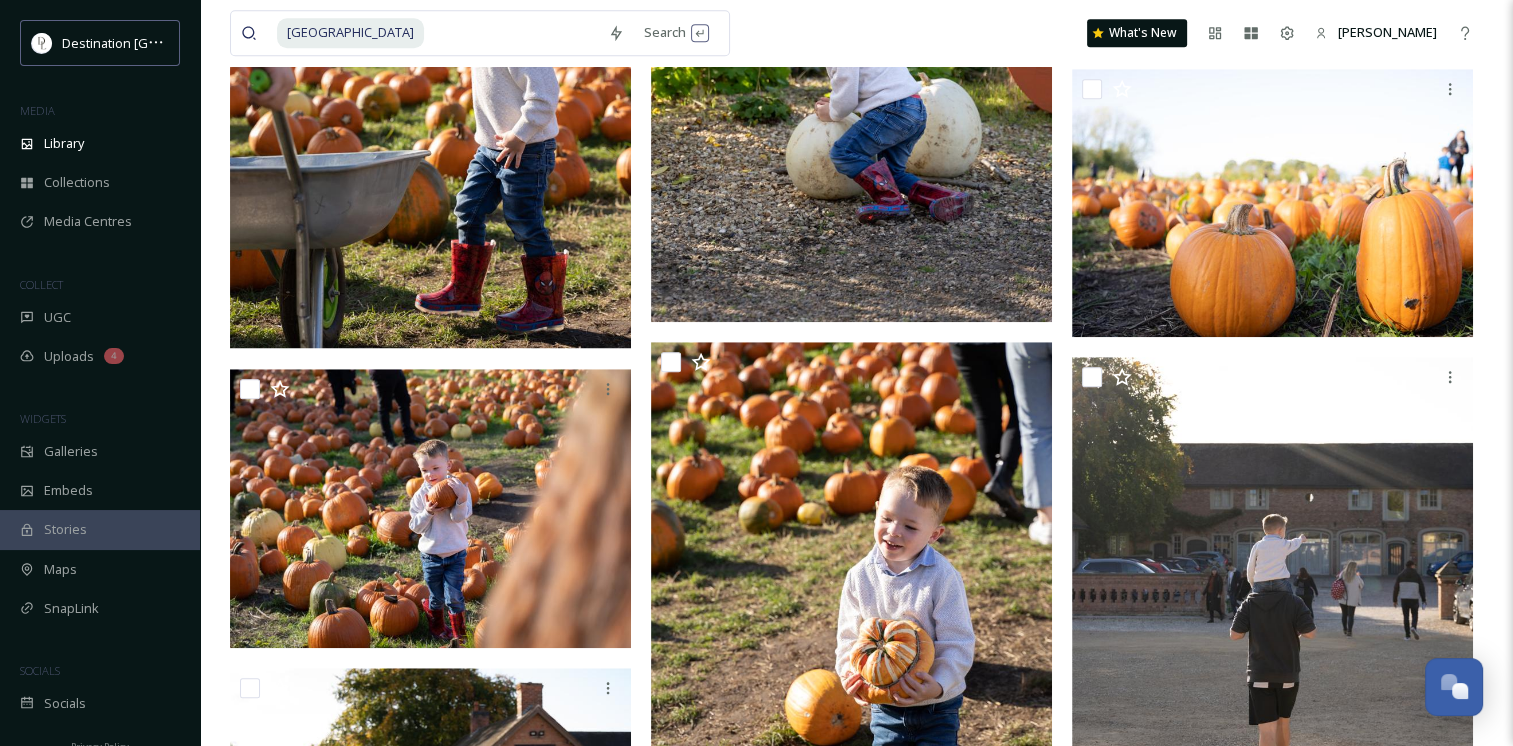scroll, scrollTop: 1547, scrollLeft: 0, axis: vertical 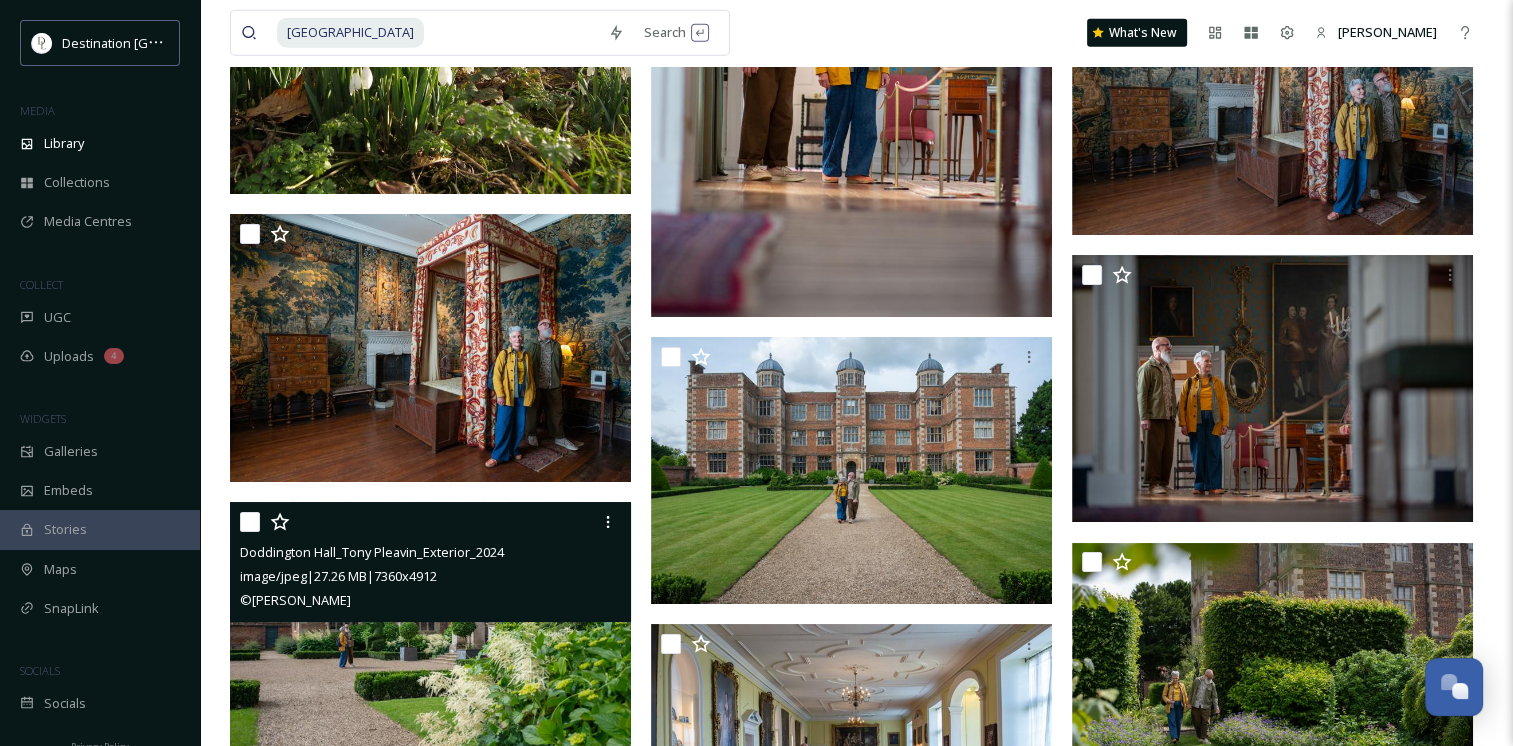 click at bounding box center [430, 636] 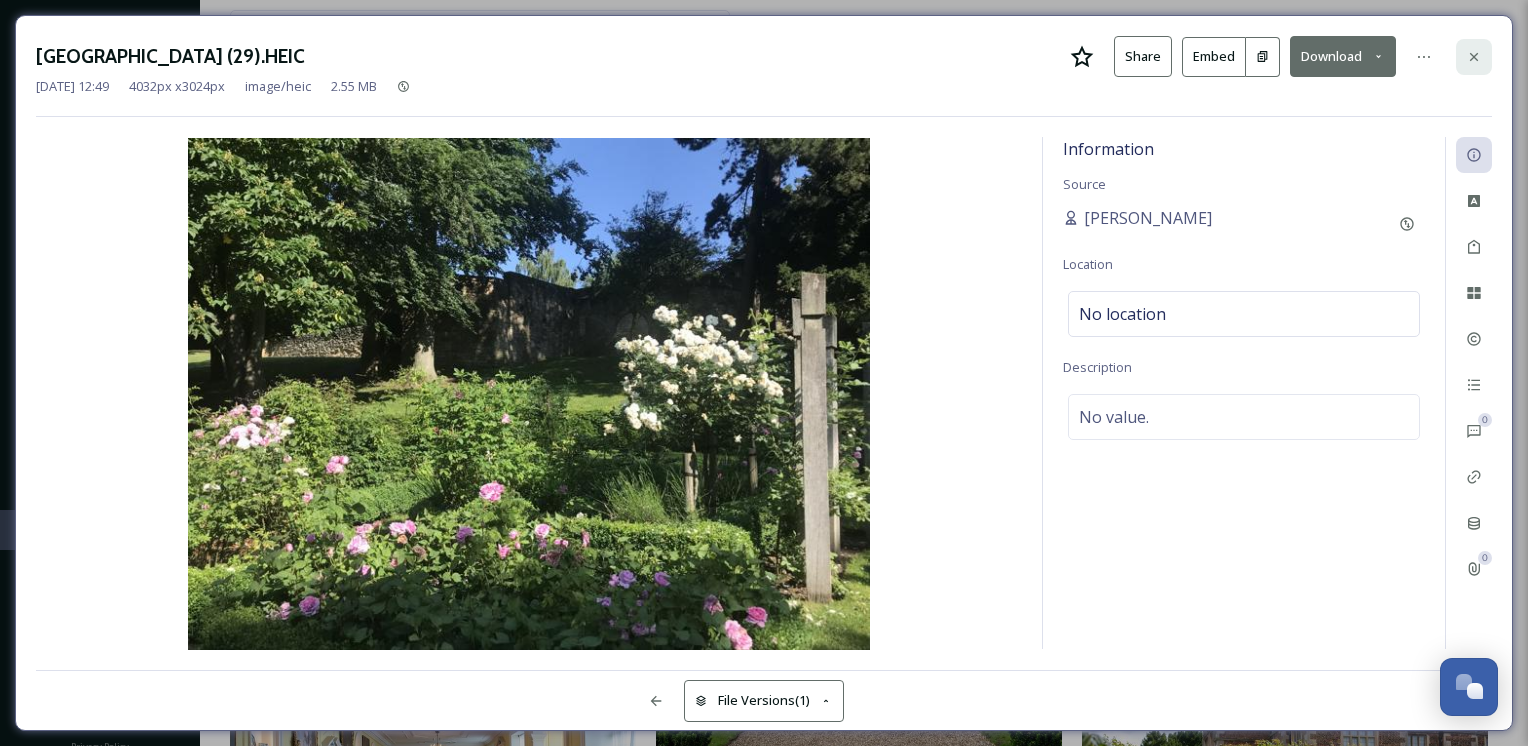 click 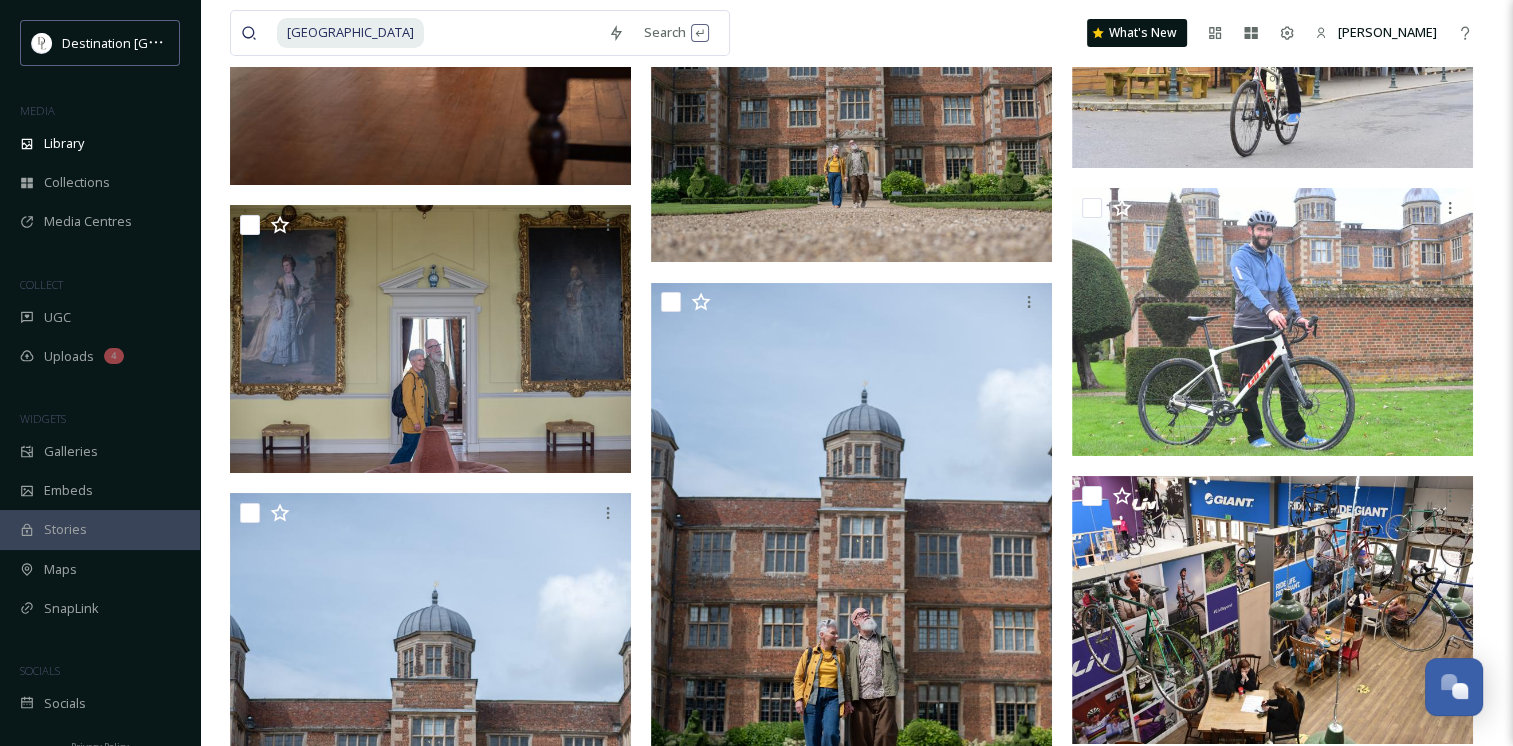 scroll, scrollTop: 16342, scrollLeft: 0, axis: vertical 